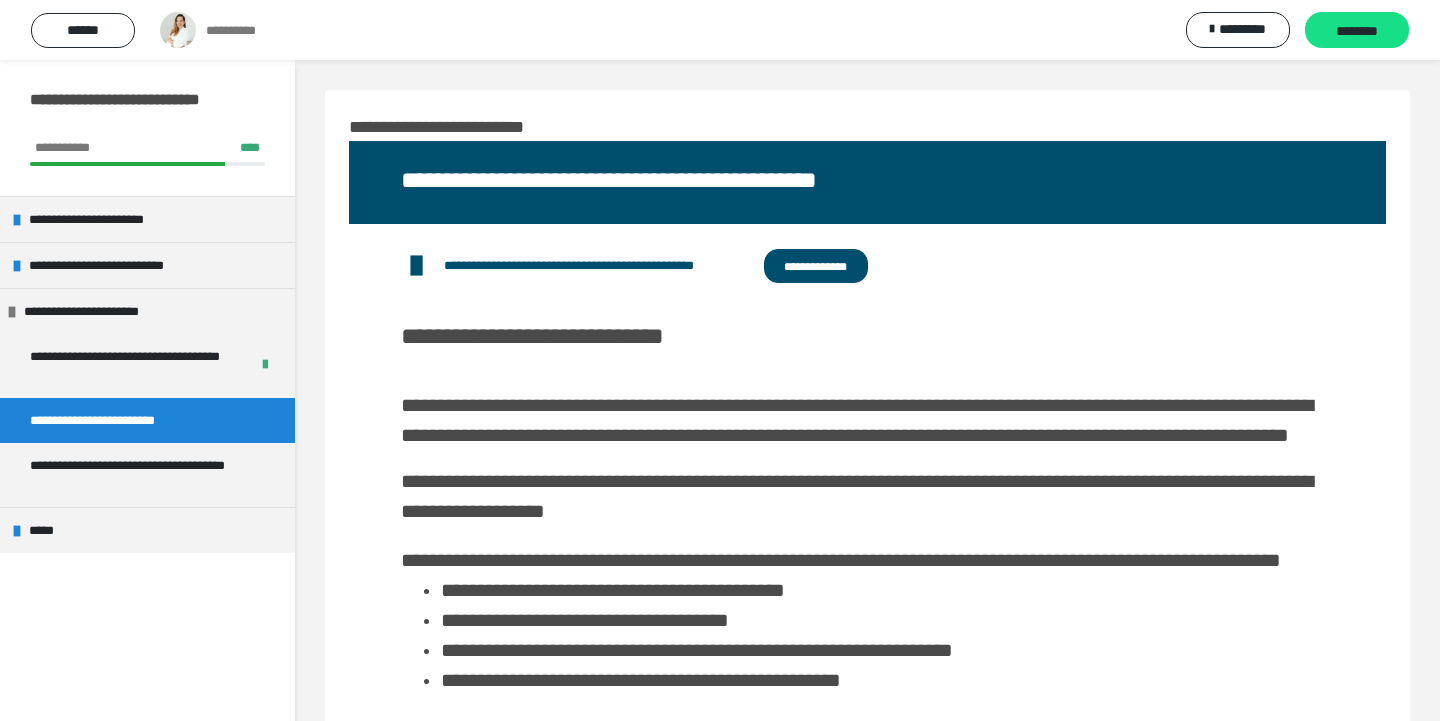 scroll, scrollTop: 860, scrollLeft: 0, axis: vertical 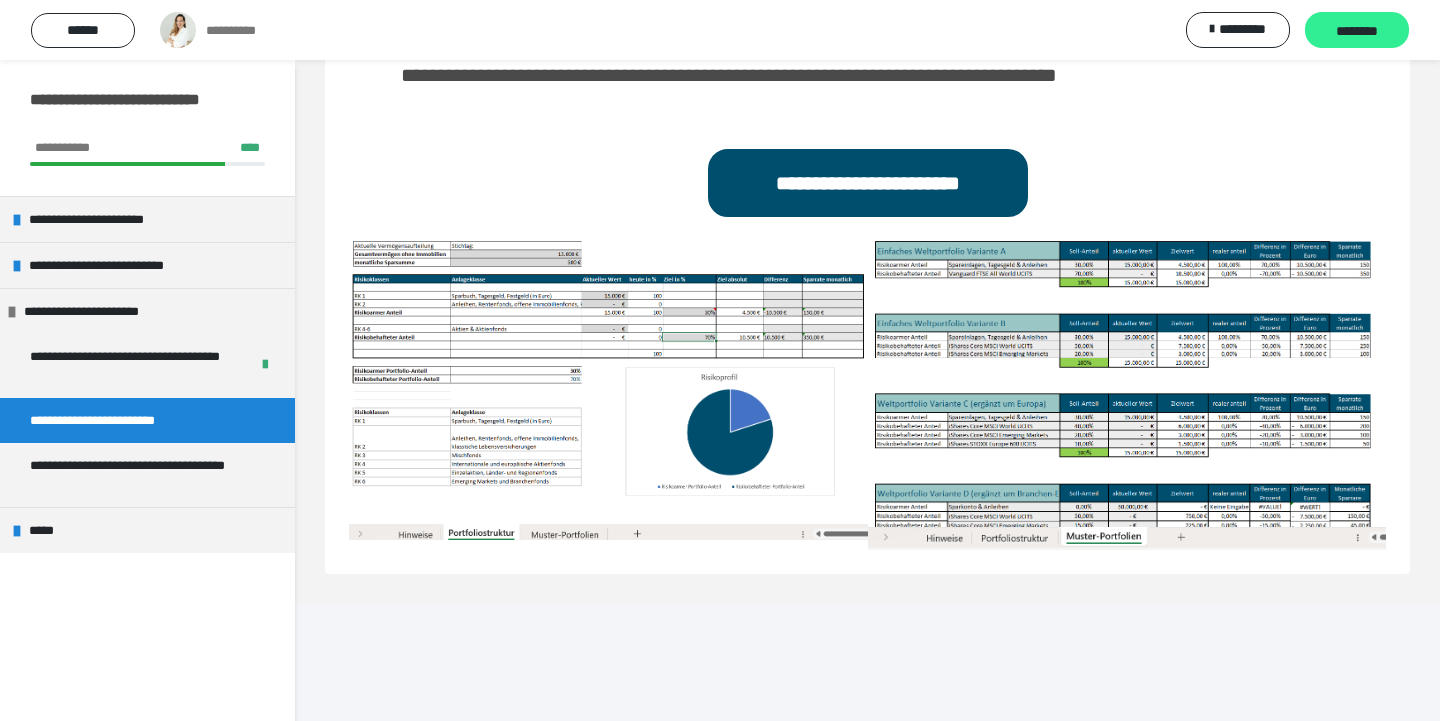 click on "********" at bounding box center [1357, 31] 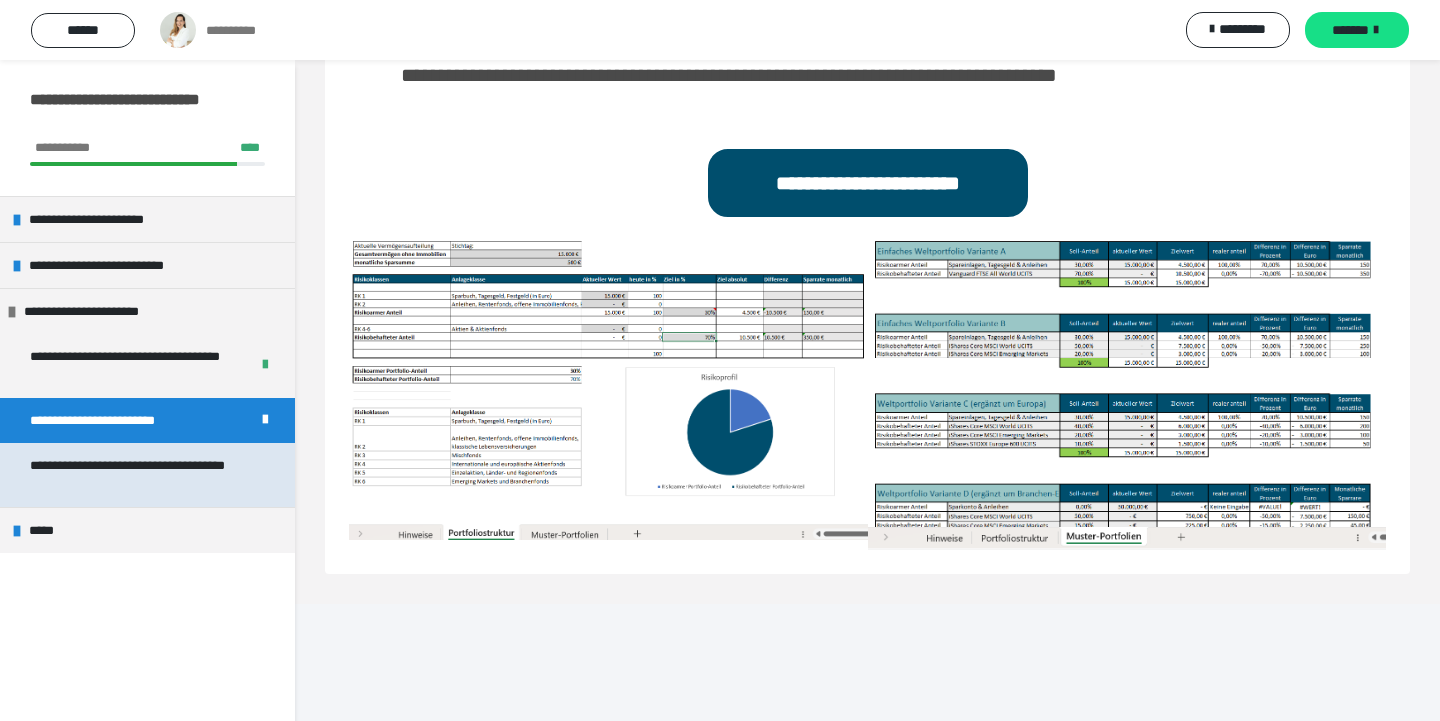 click on "**********" at bounding box center [139, 475] 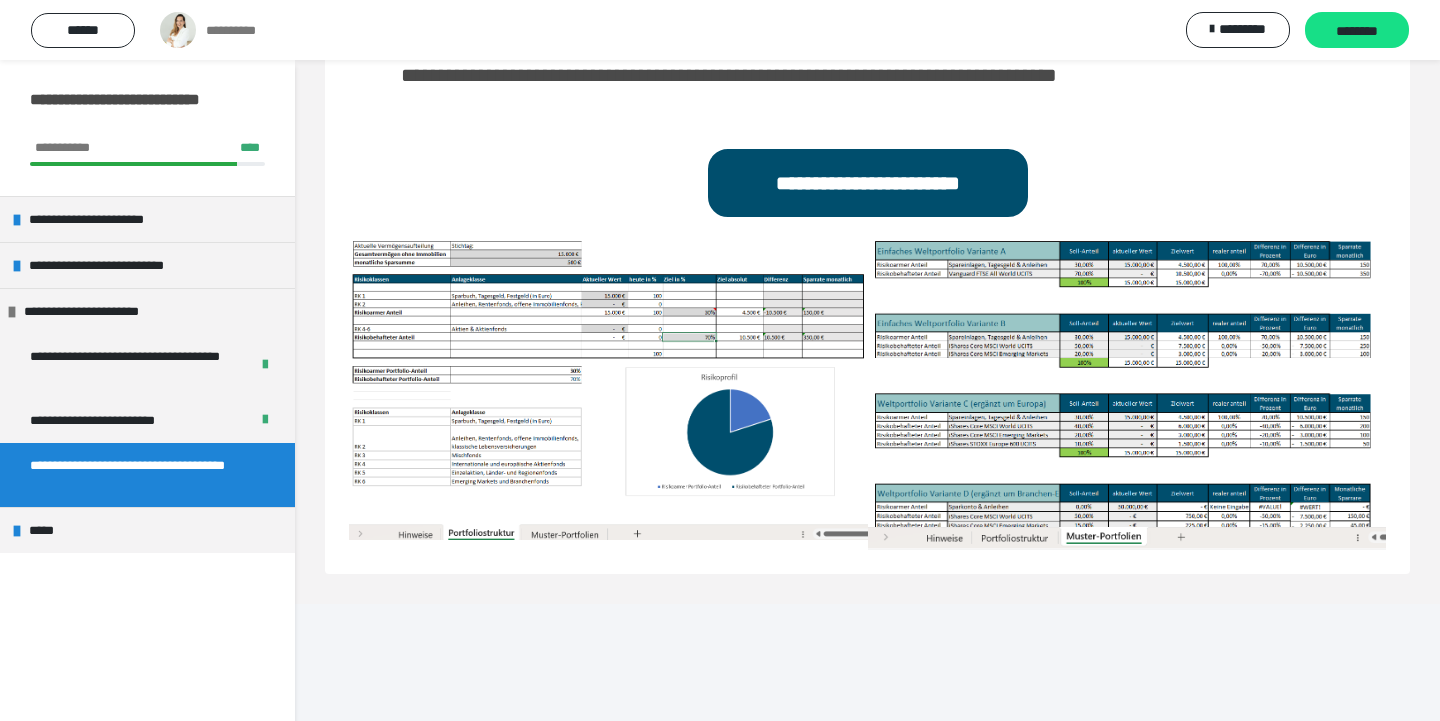 scroll, scrollTop: 309, scrollLeft: 0, axis: vertical 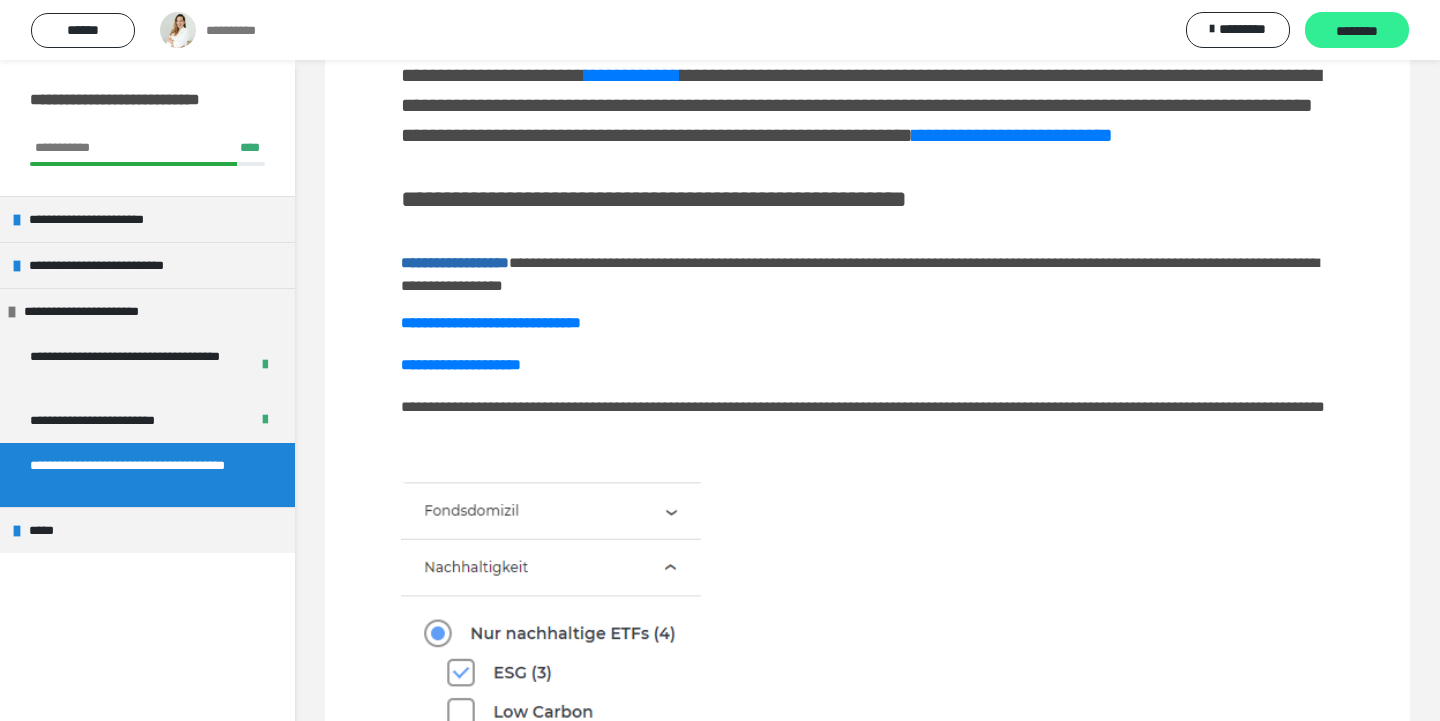 click on "********" at bounding box center (1357, 31) 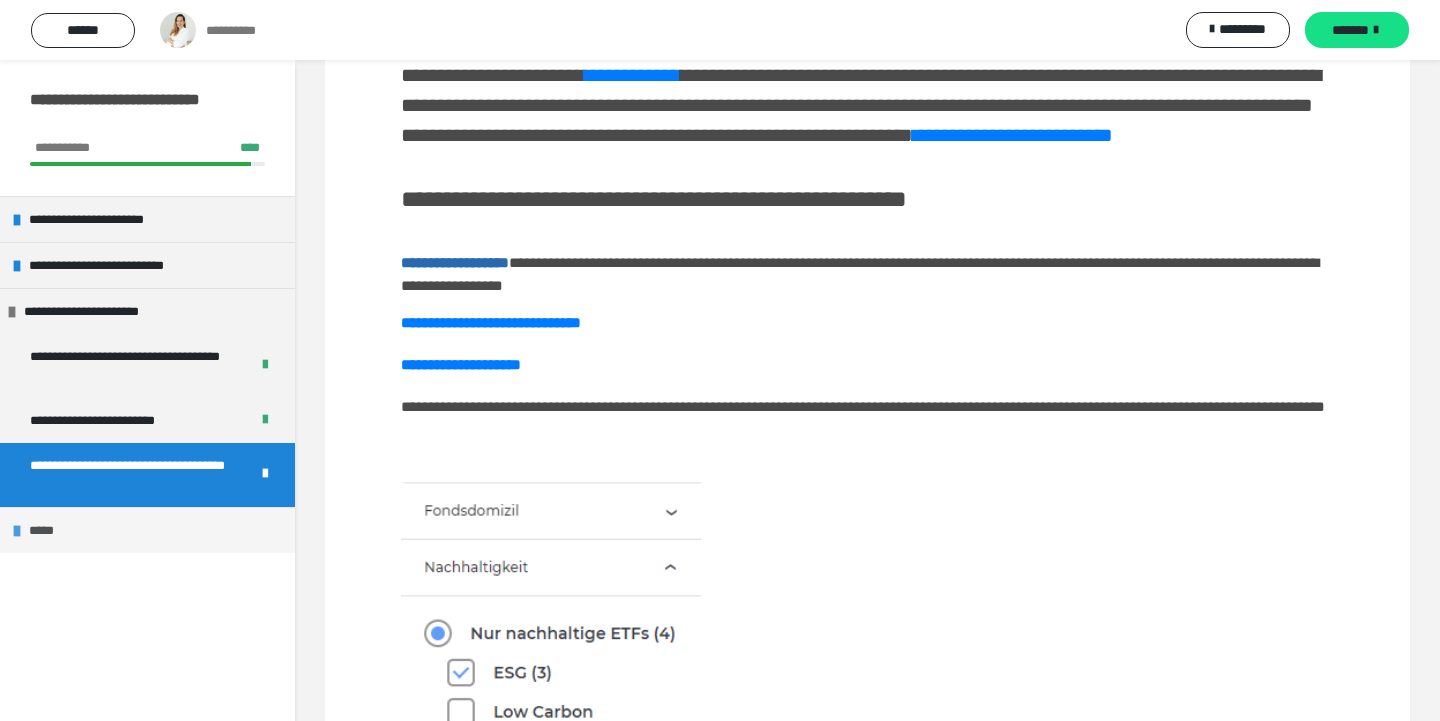 click at bounding box center (17, 531) 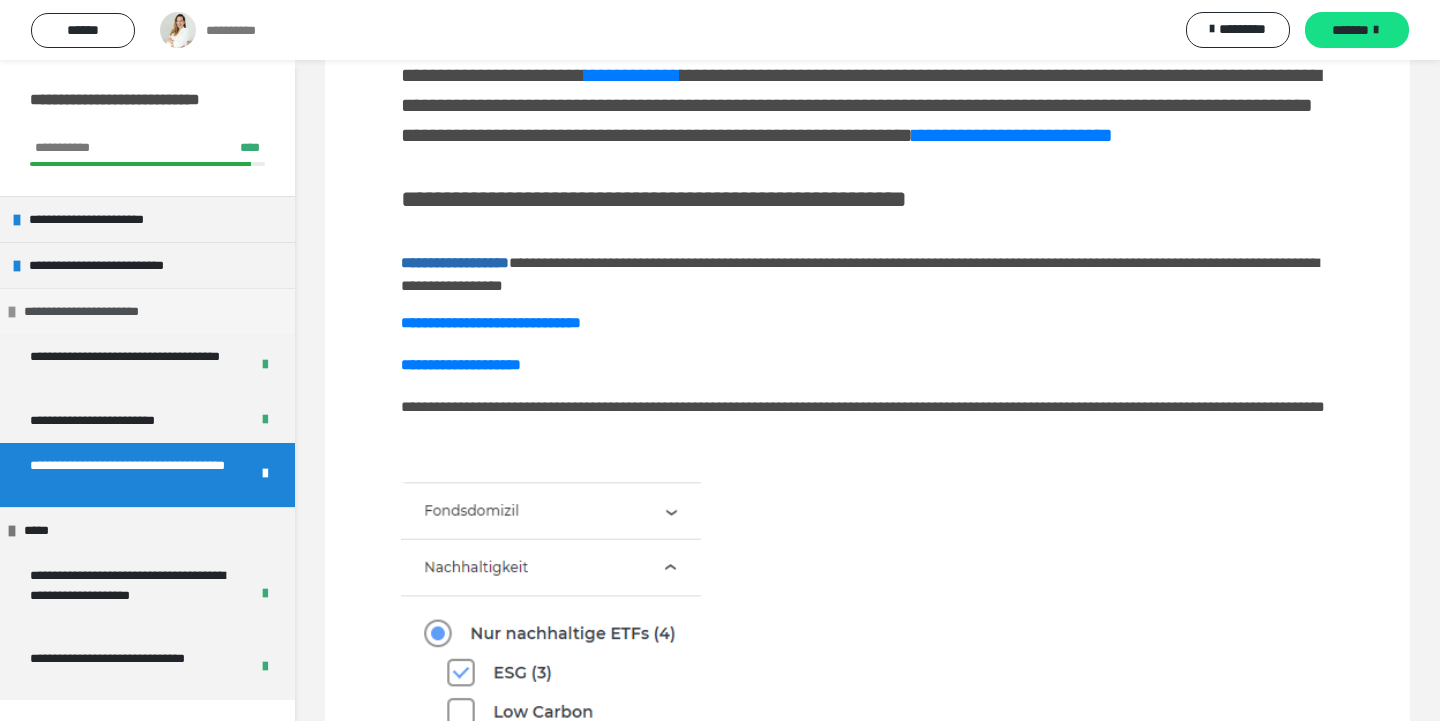 click at bounding box center (12, 312) 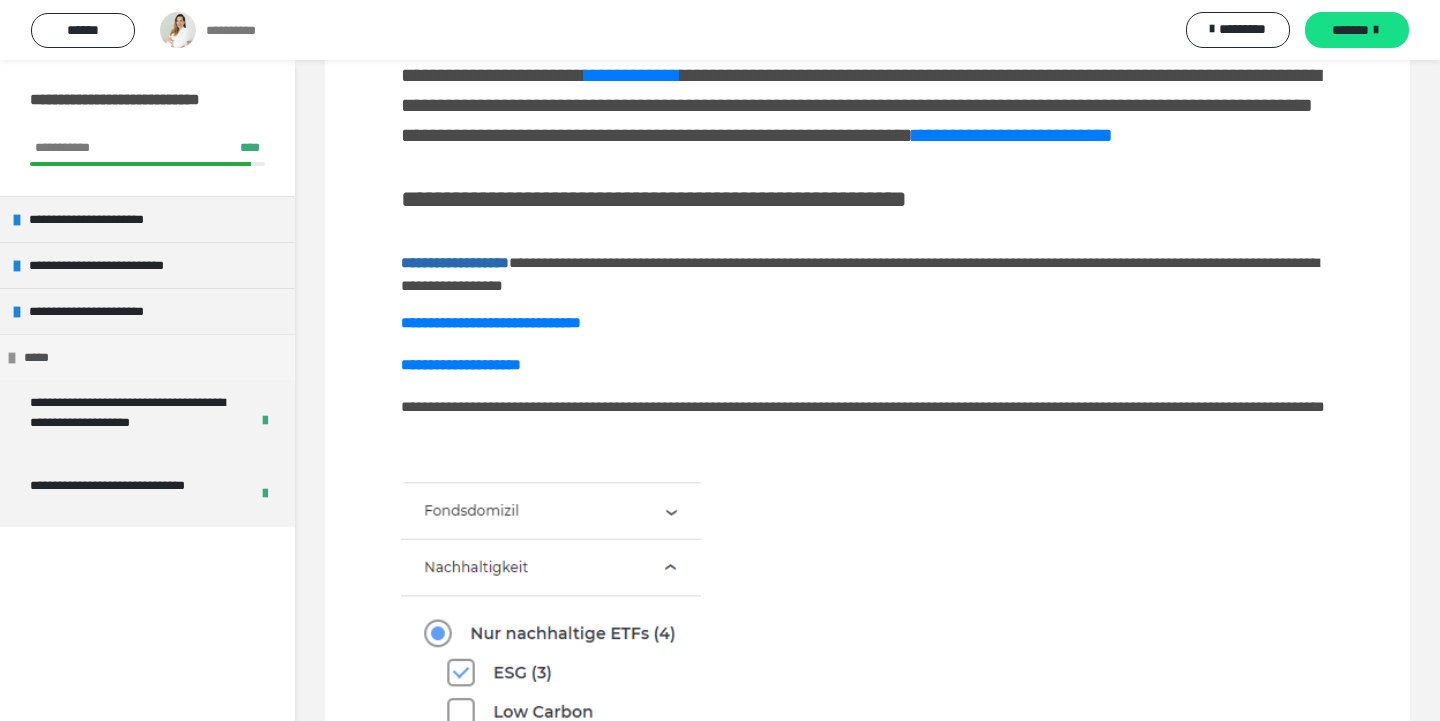 click on "*****" at bounding box center [147, 357] 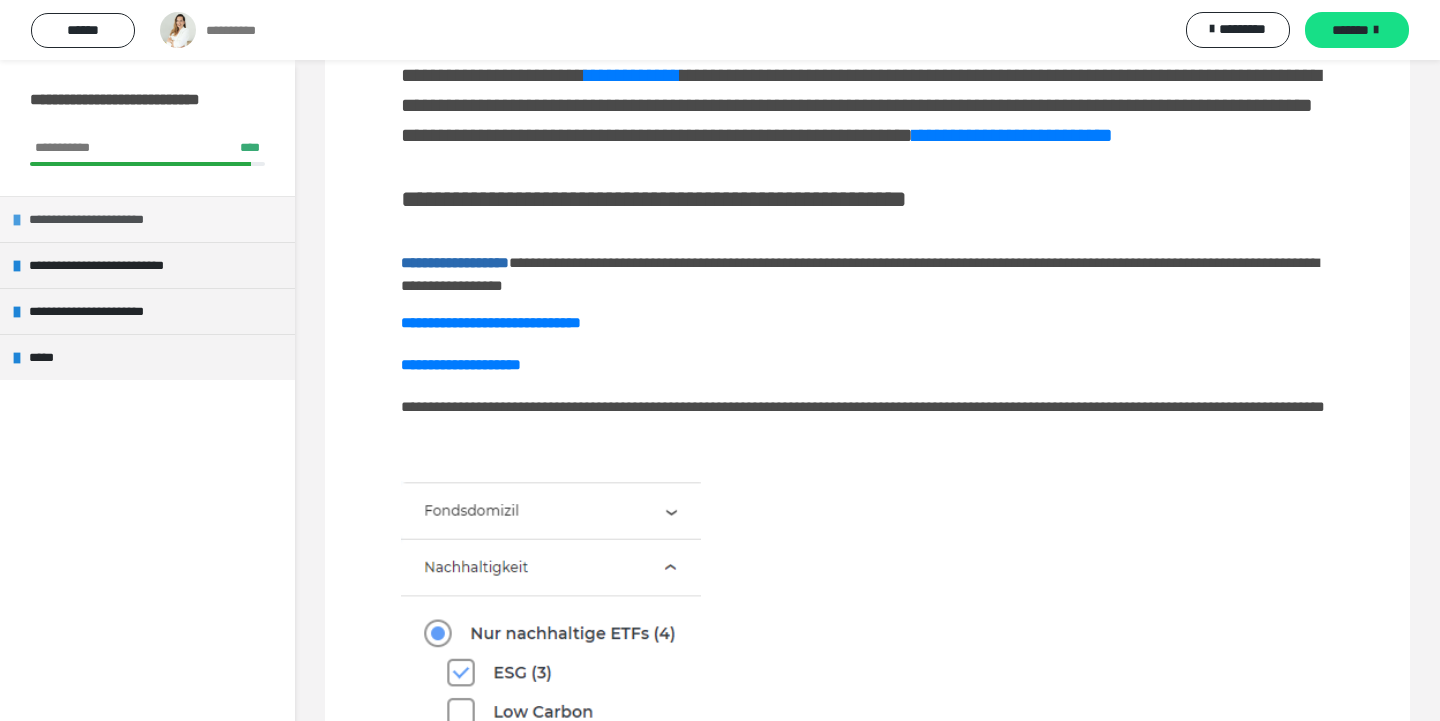 click on "**********" at bounding box center [105, 219] 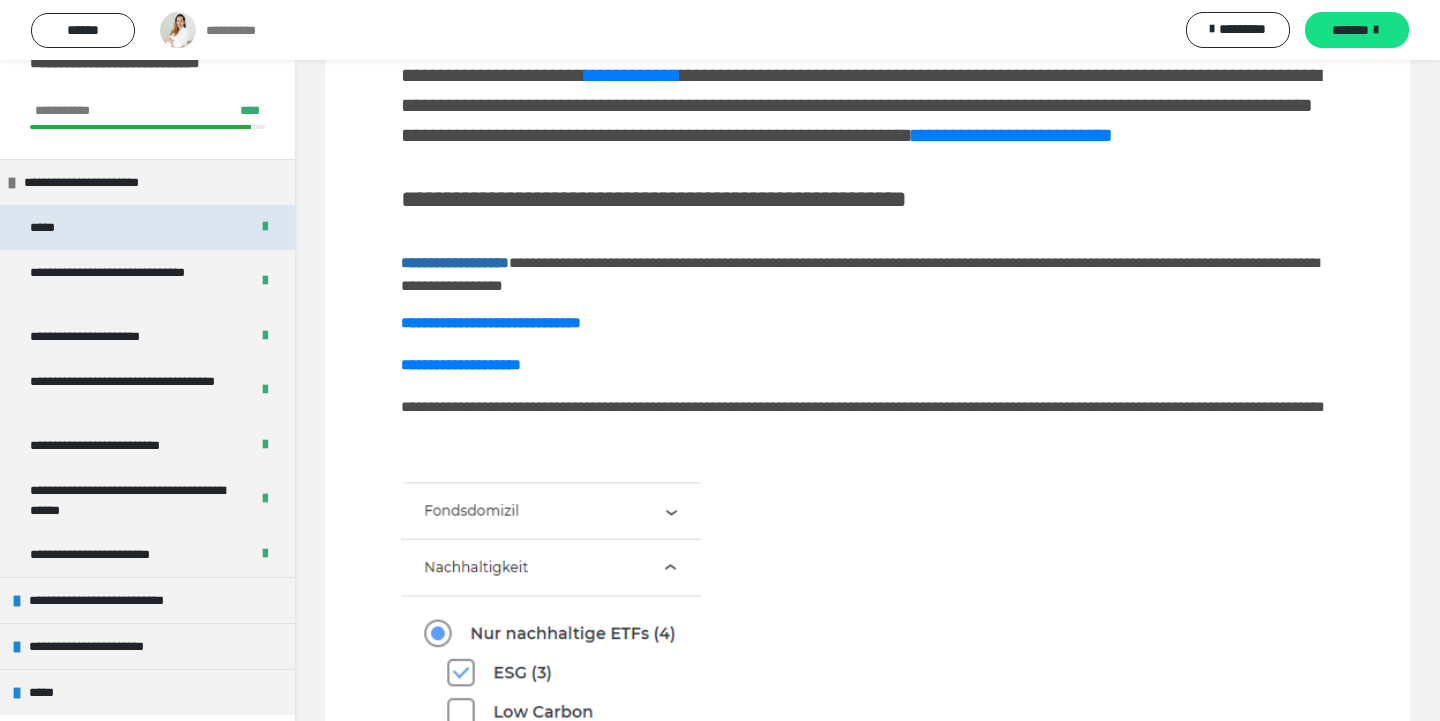 scroll, scrollTop: 36, scrollLeft: 0, axis: vertical 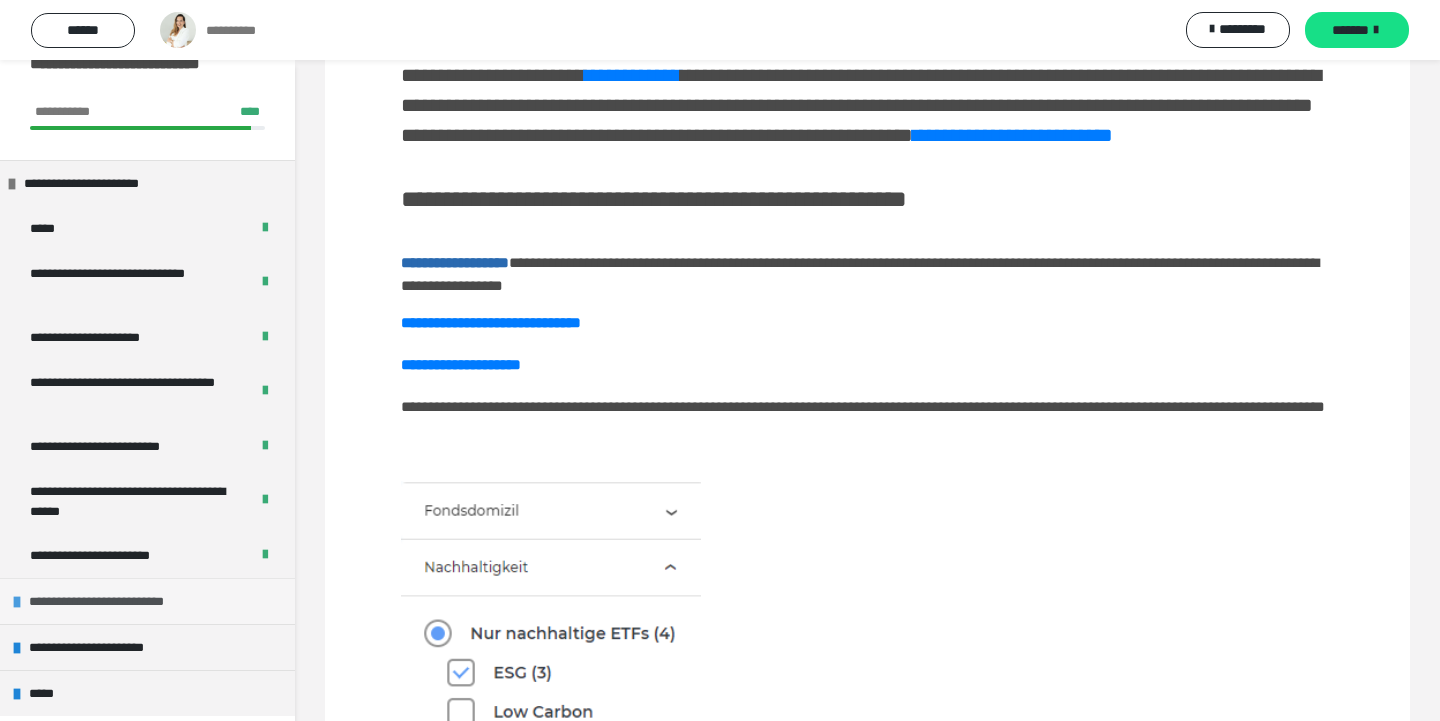 click at bounding box center (17, 602) 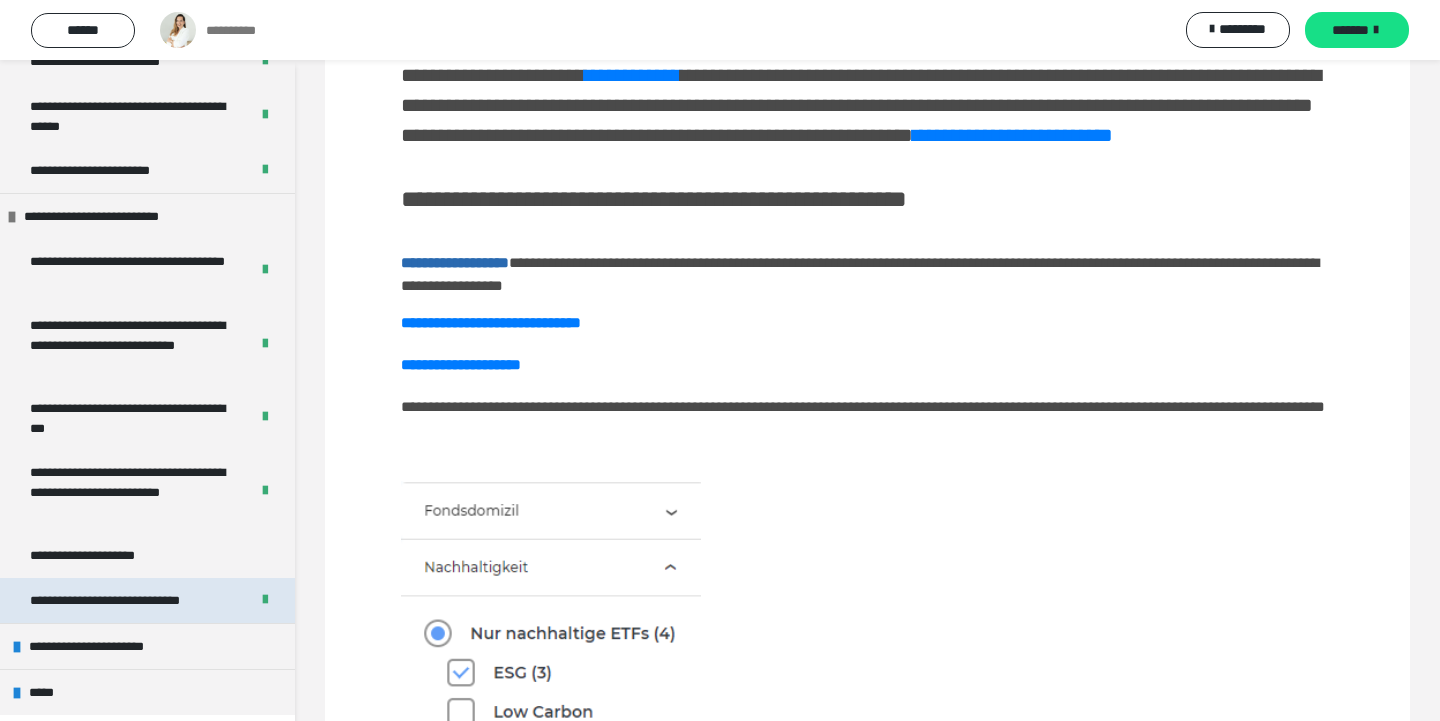 scroll, scrollTop: 420, scrollLeft: 0, axis: vertical 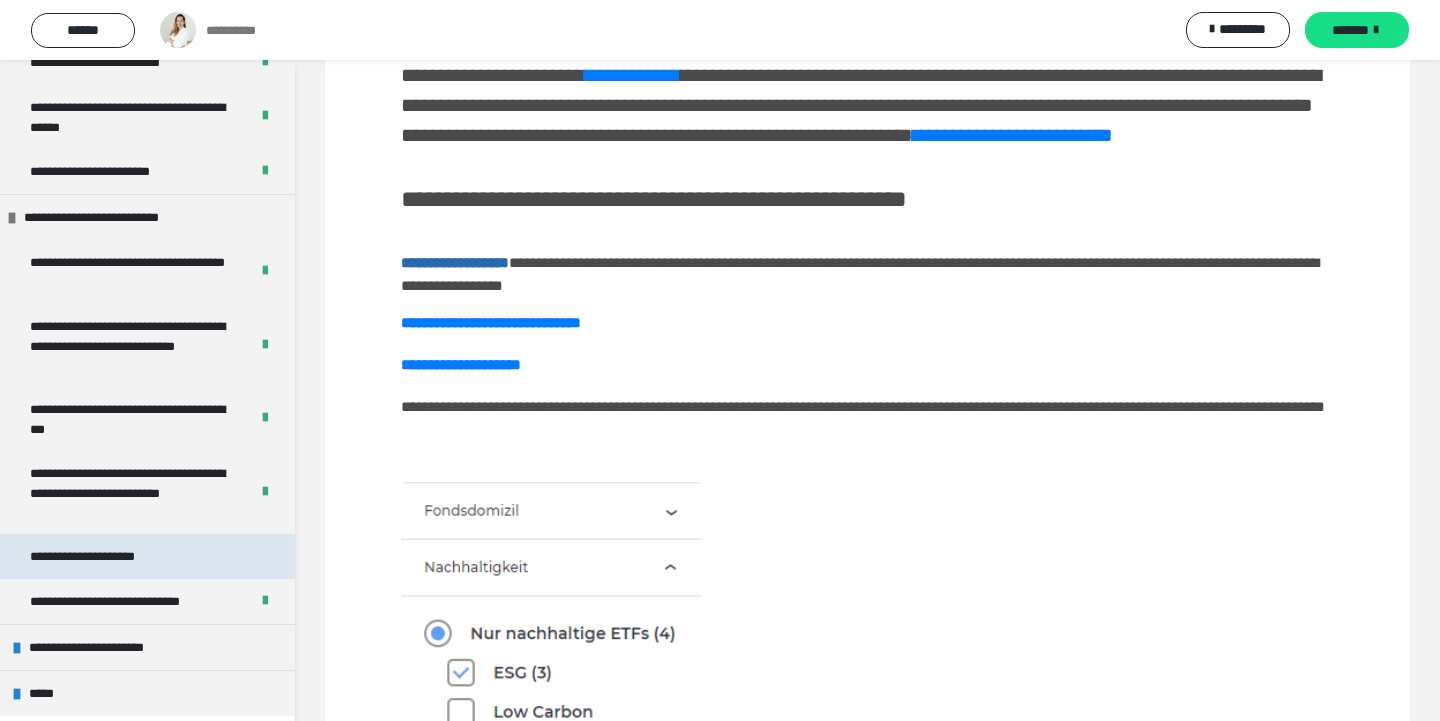 click on "**********" at bounding box center (99, 556) 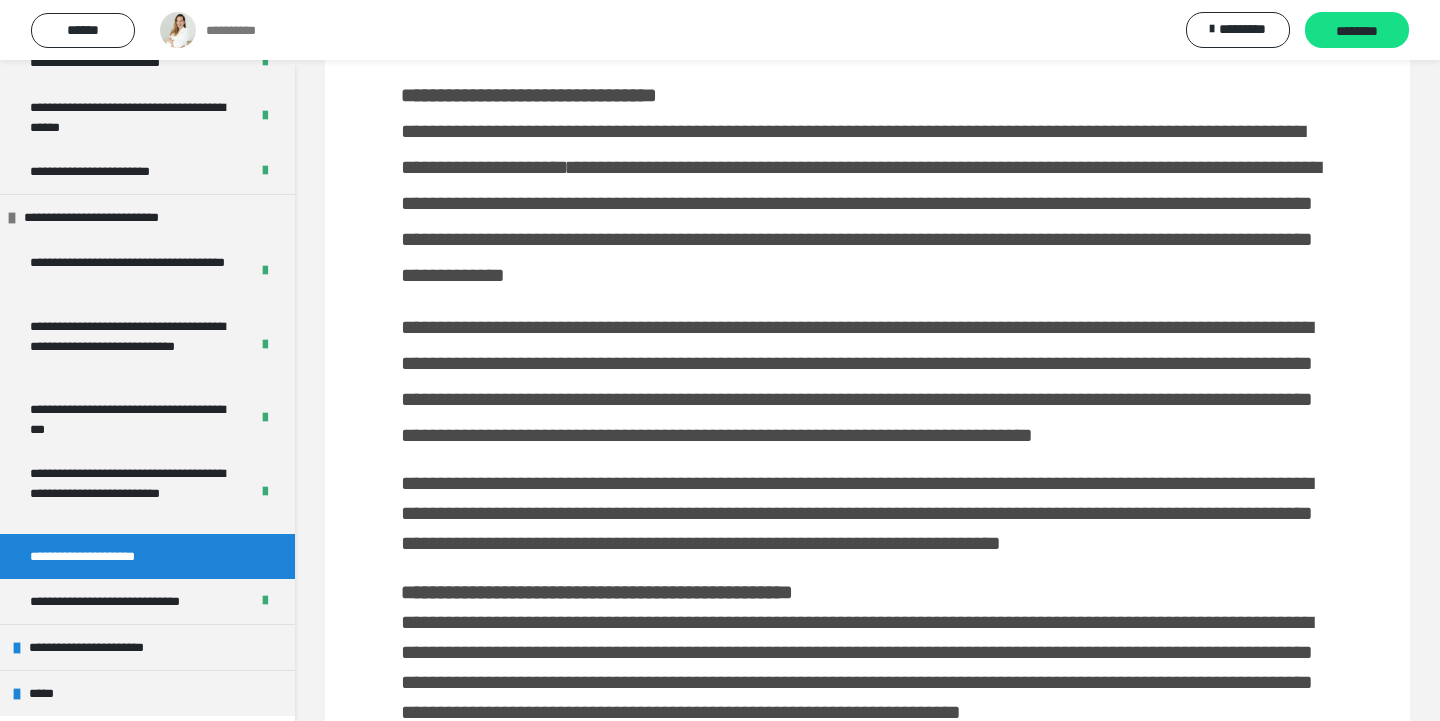 scroll, scrollTop: 149, scrollLeft: 0, axis: vertical 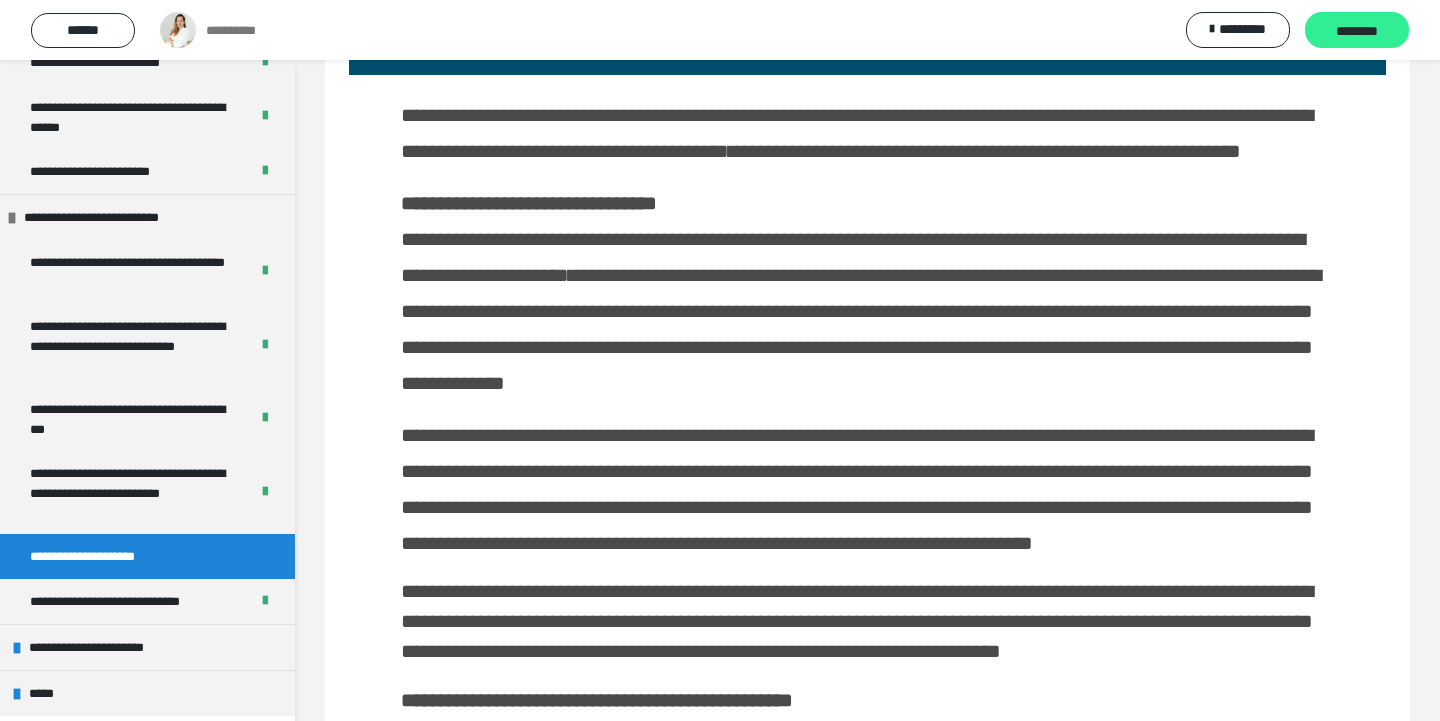 click on "********" at bounding box center [1357, 31] 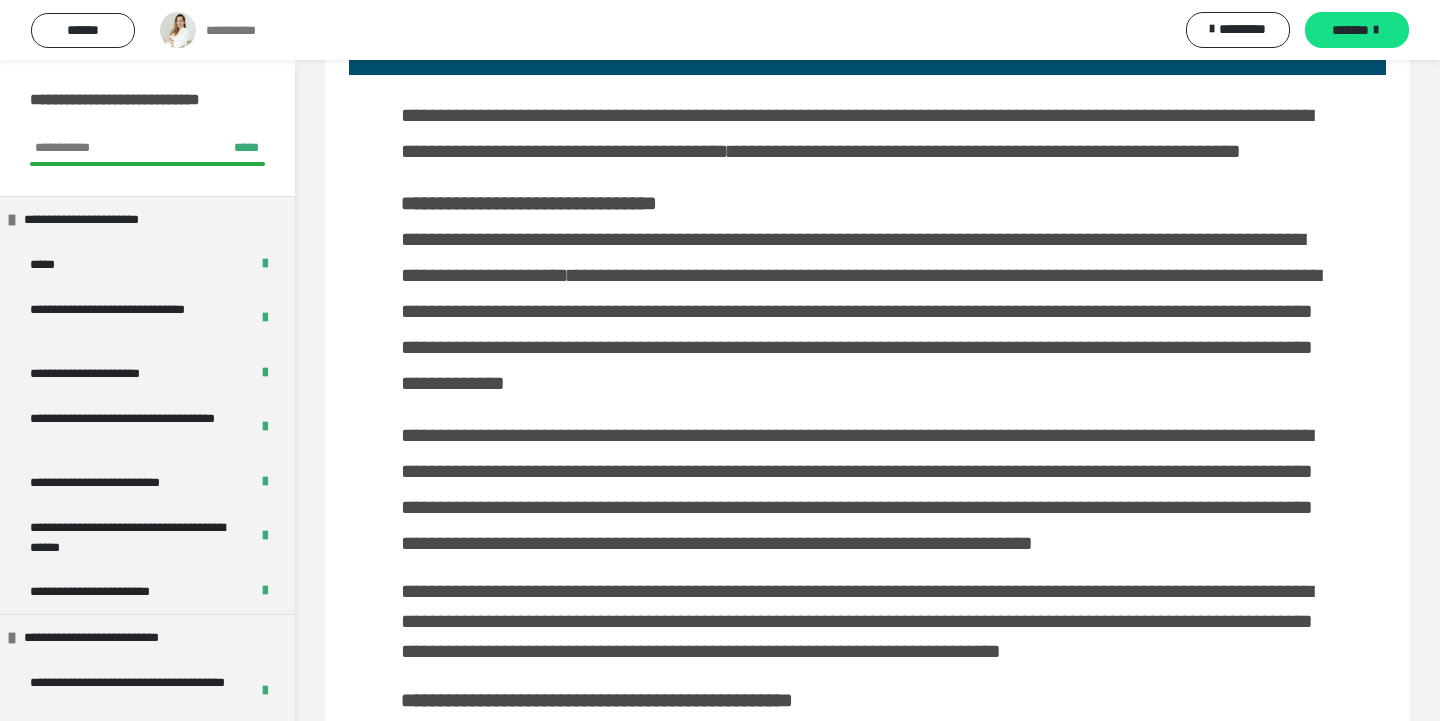 scroll, scrollTop: 0, scrollLeft: 0, axis: both 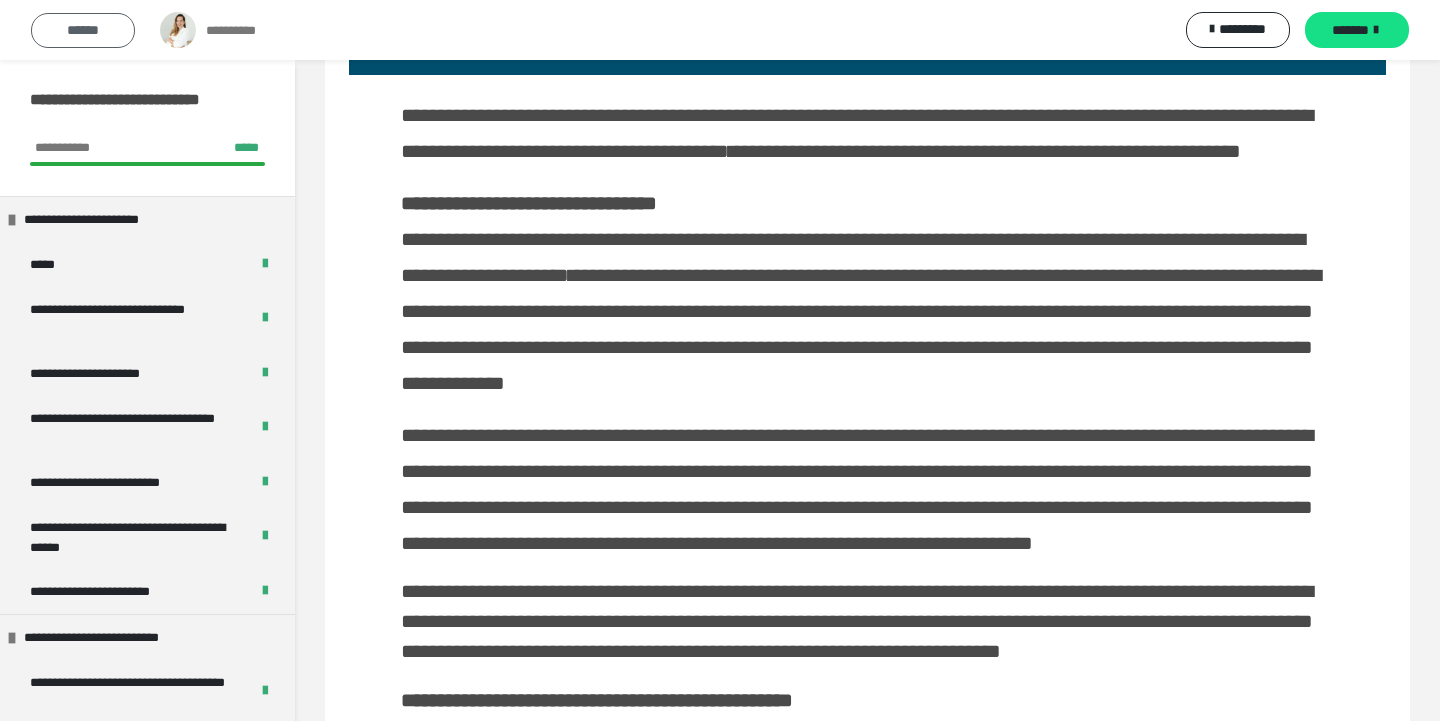 click on "******" at bounding box center (83, 30) 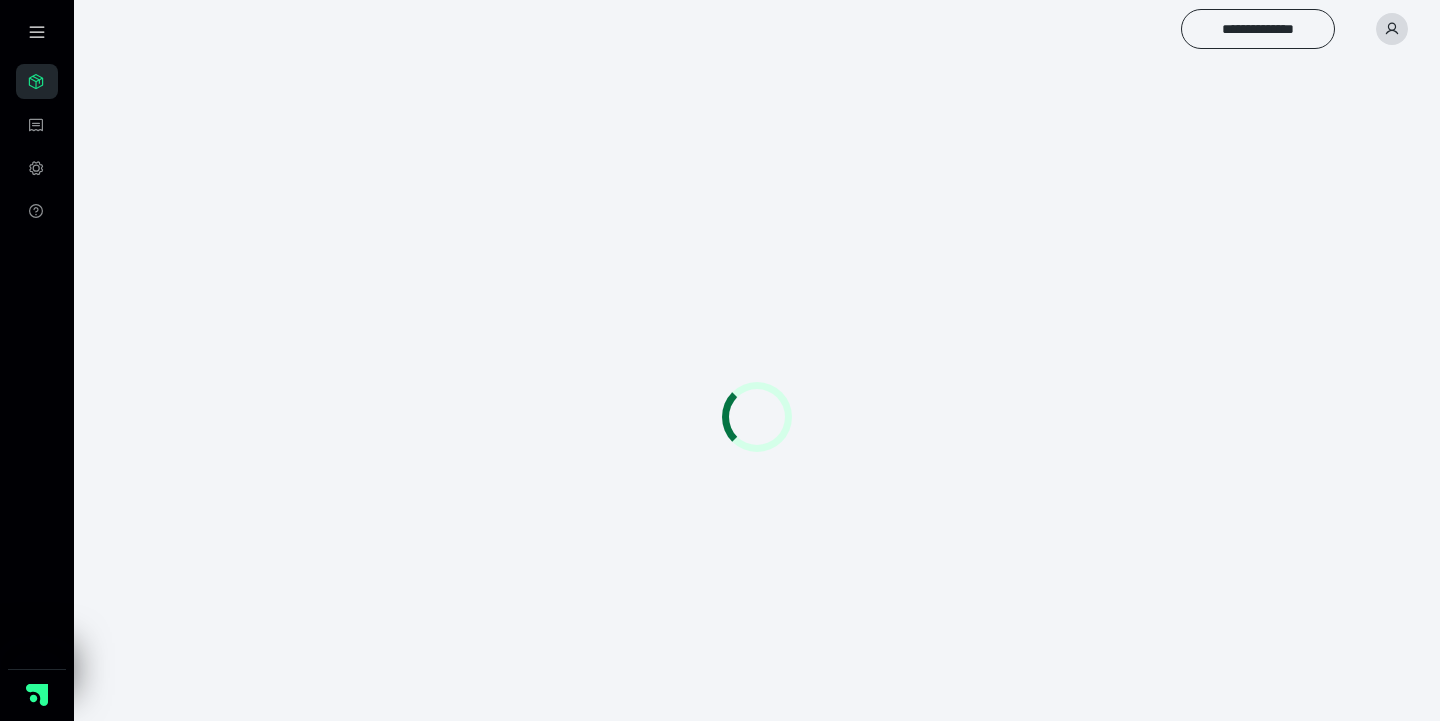 scroll, scrollTop: 0, scrollLeft: 0, axis: both 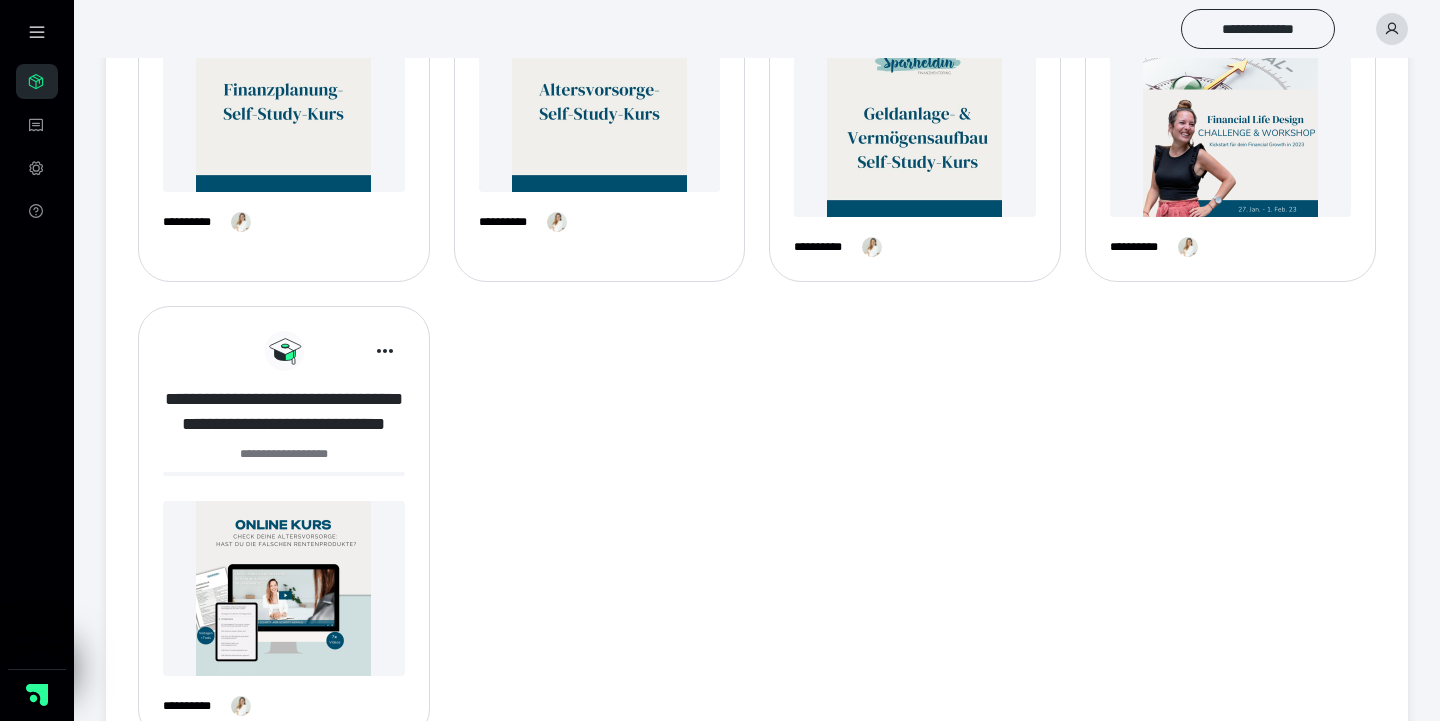 click on "**********" at bounding box center (284, 412) 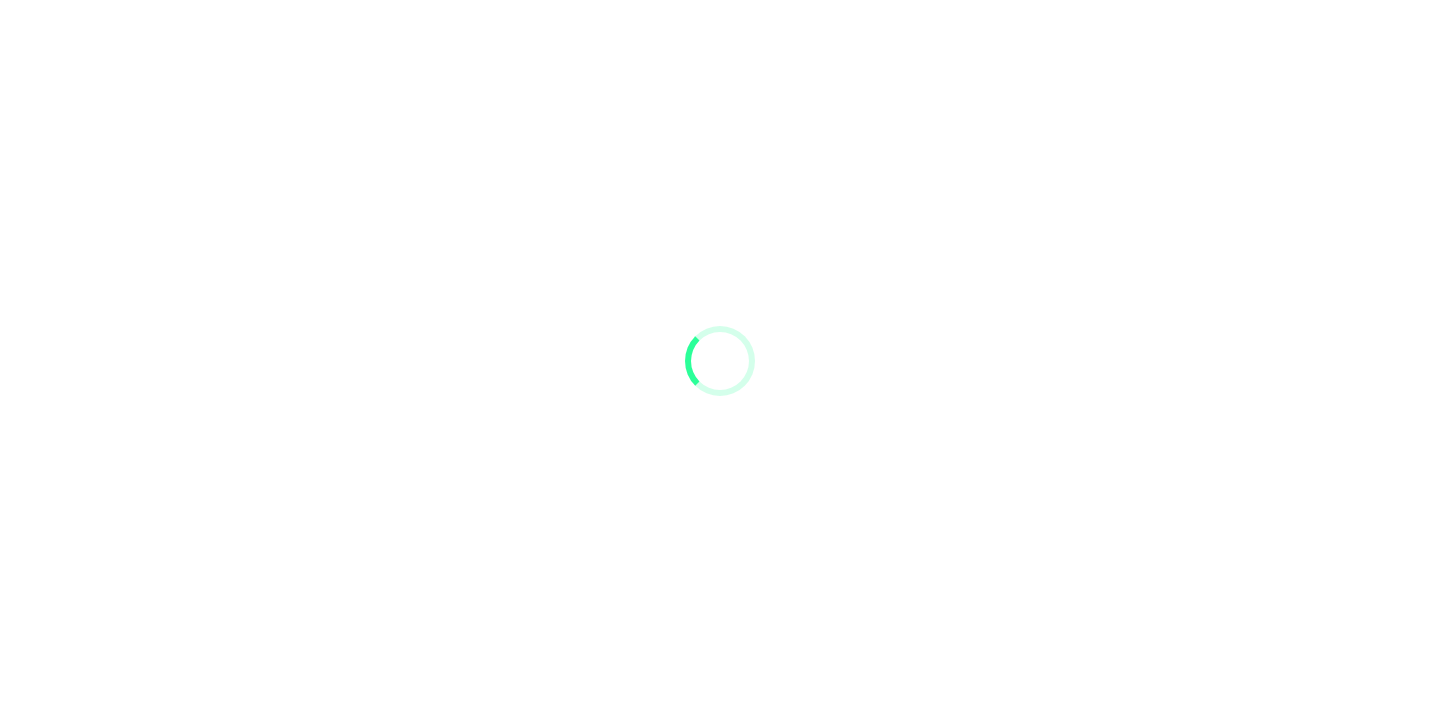 scroll, scrollTop: 0, scrollLeft: 0, axis: both 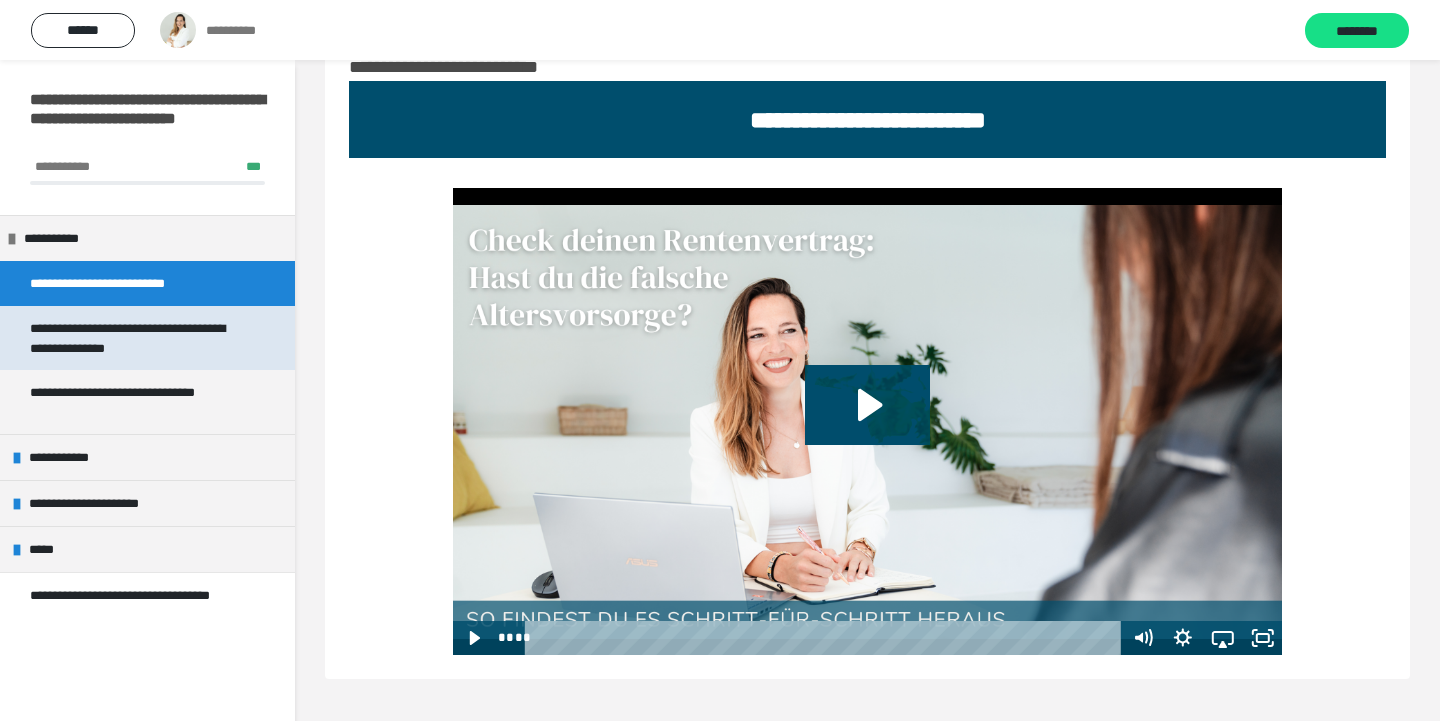 click on "**********" at bounding box center [139, 338] 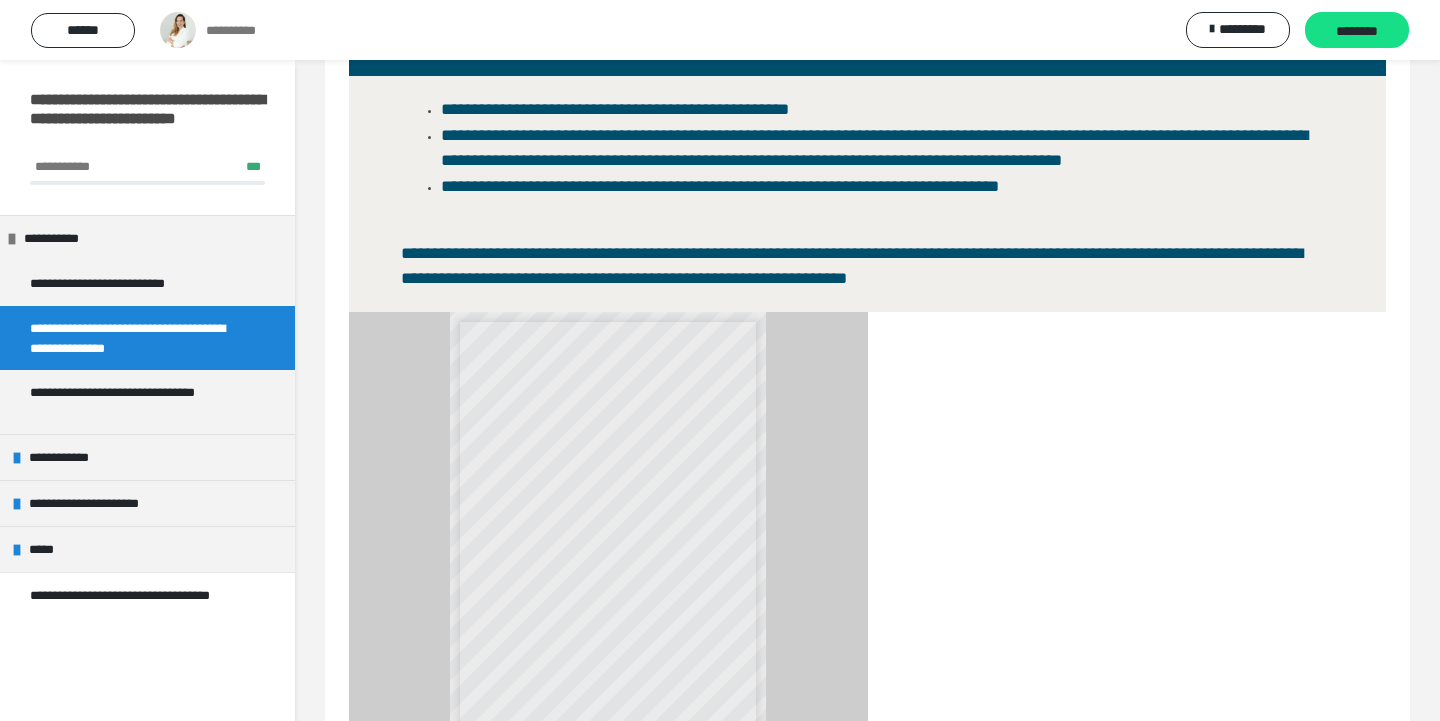 scroll, scrollTop: 174, scrollLeft: 0, axis: vertical 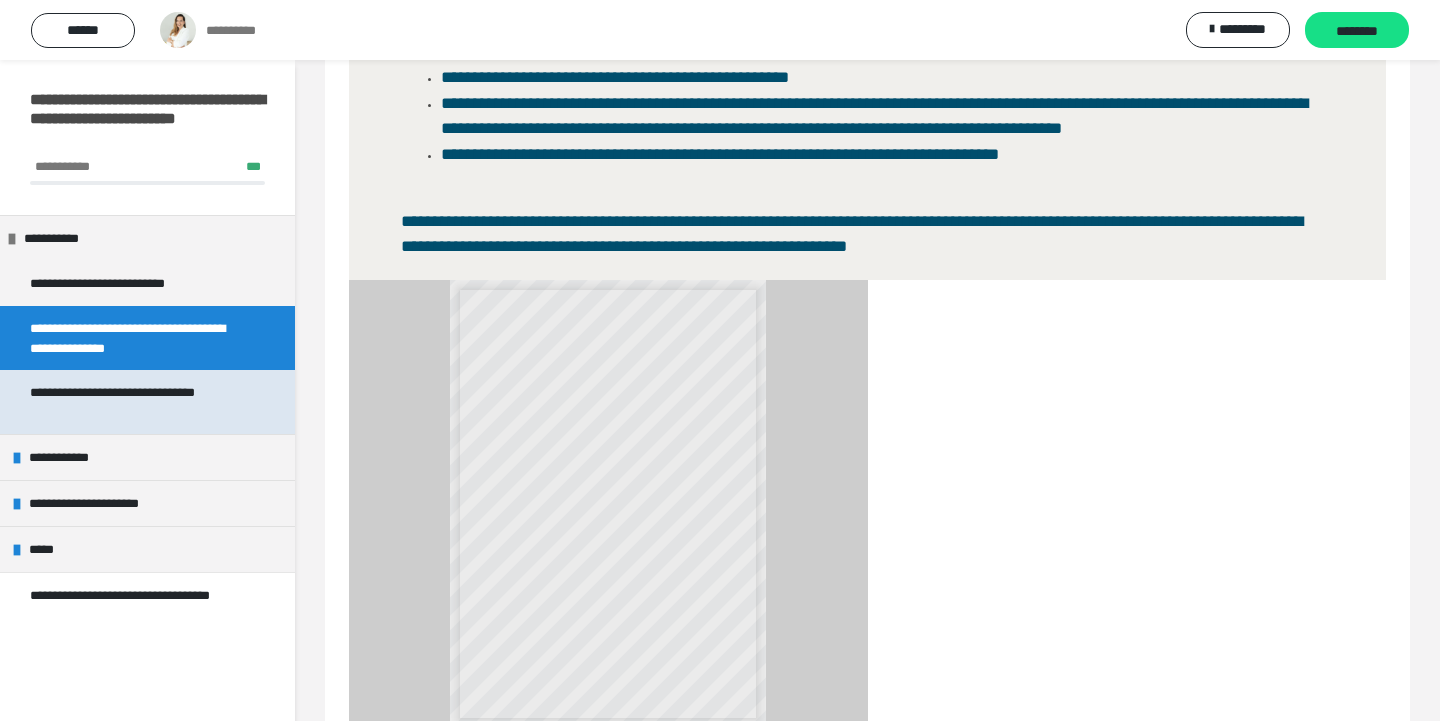 click on "**********" at bounding box center [139, 402] 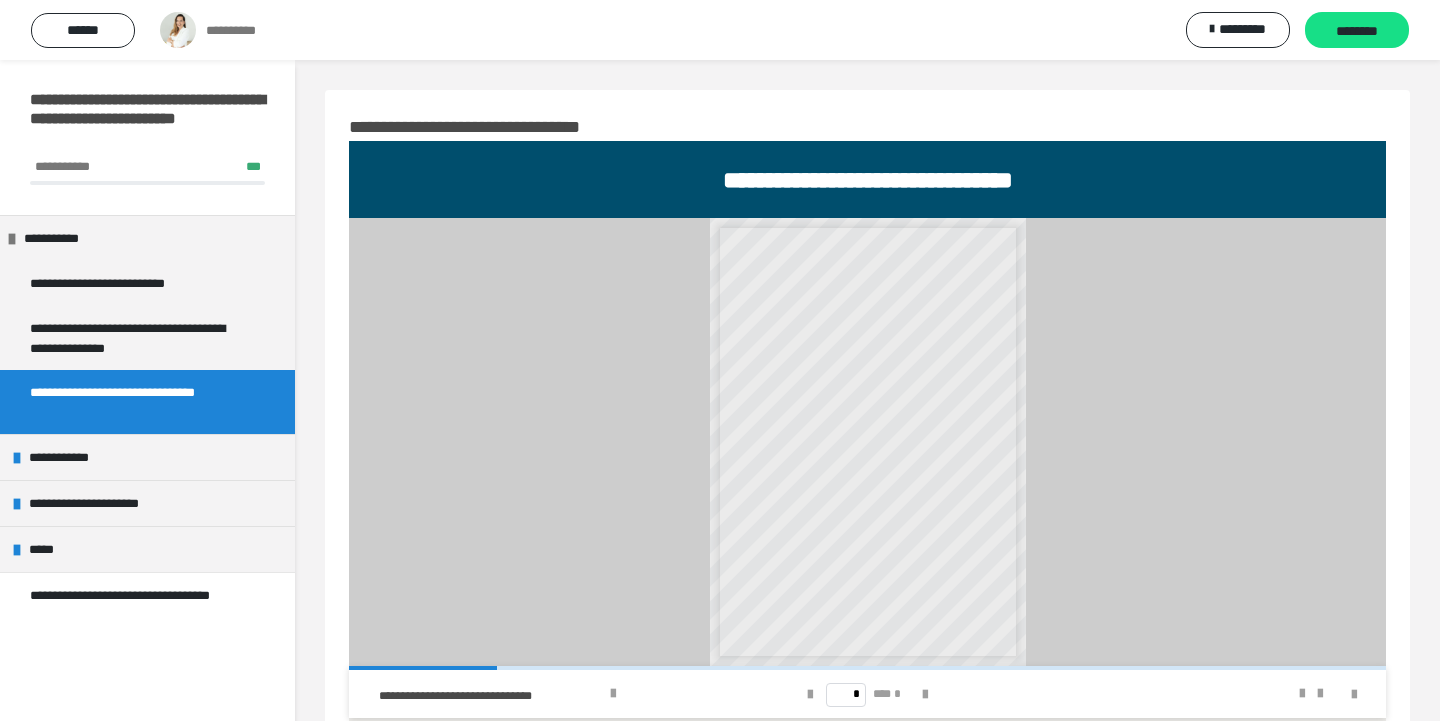 scroll, scrollTop: 0, scrollLeft: 0, axis: both 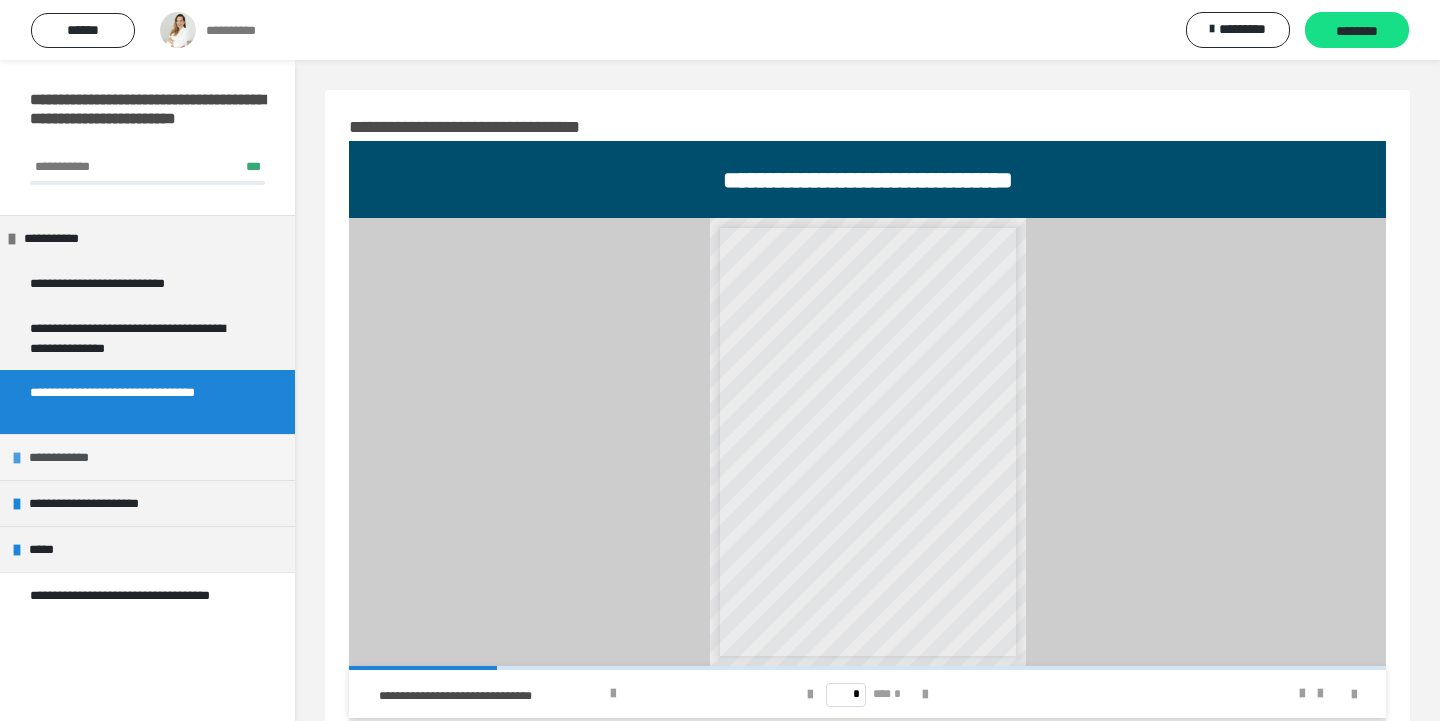 click on "**********" at bounding box center [72, 457] 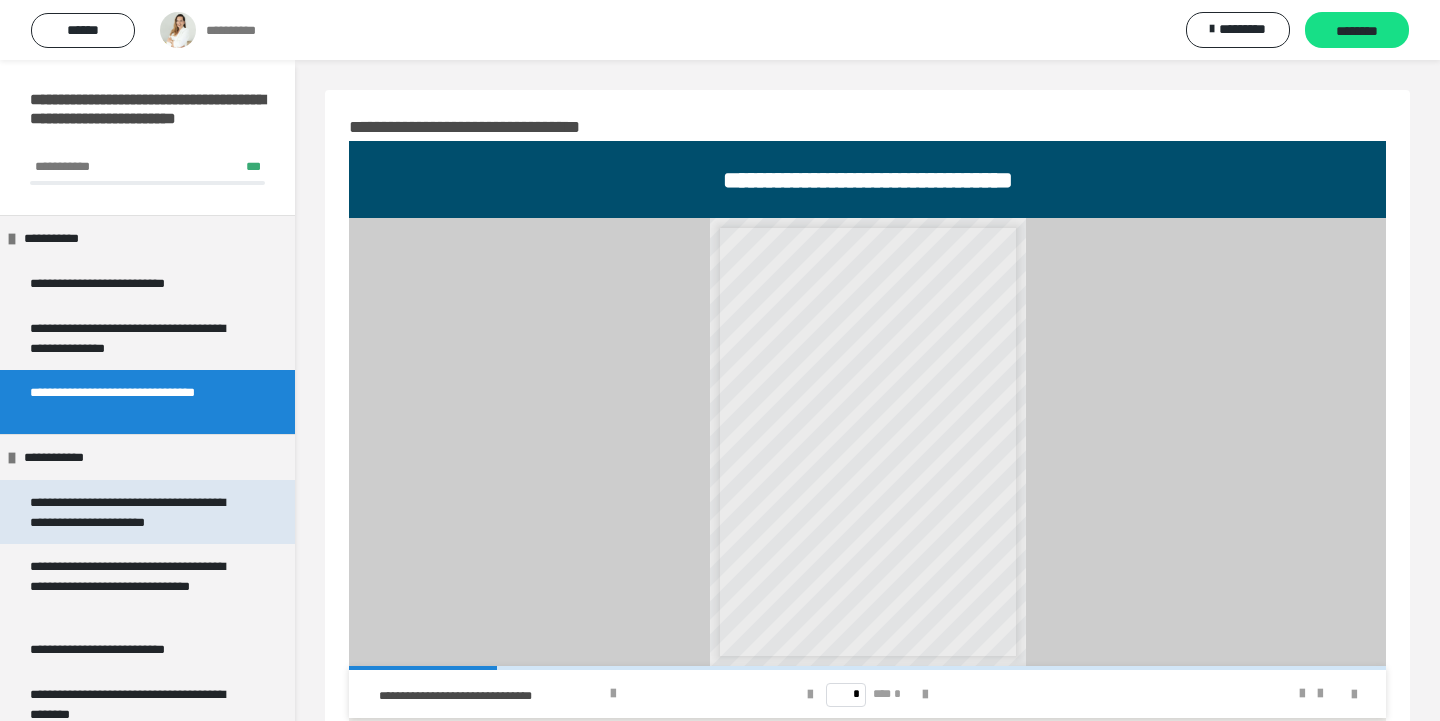 click on "**********" at bounding box center [139, 512] 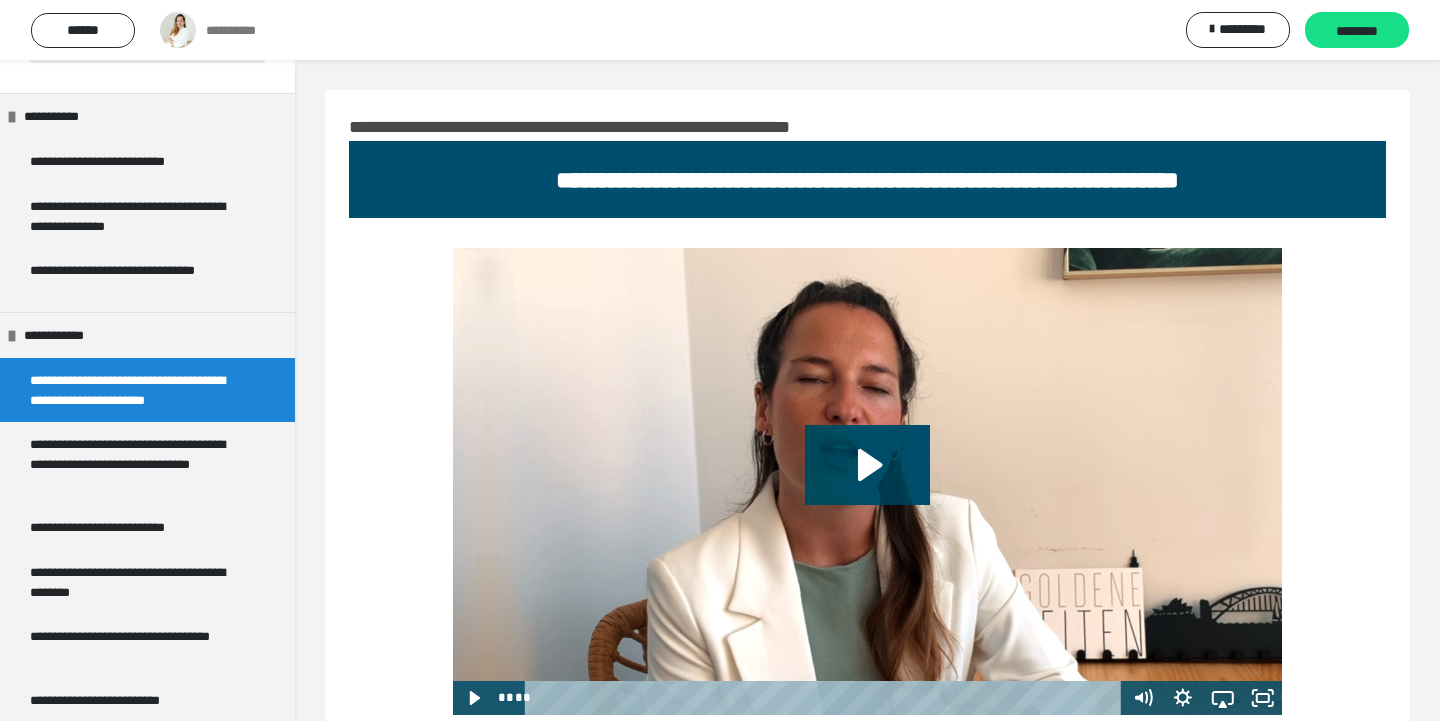 scroll, scrollTop: 135, scrollLeft: 0, axis: vertical 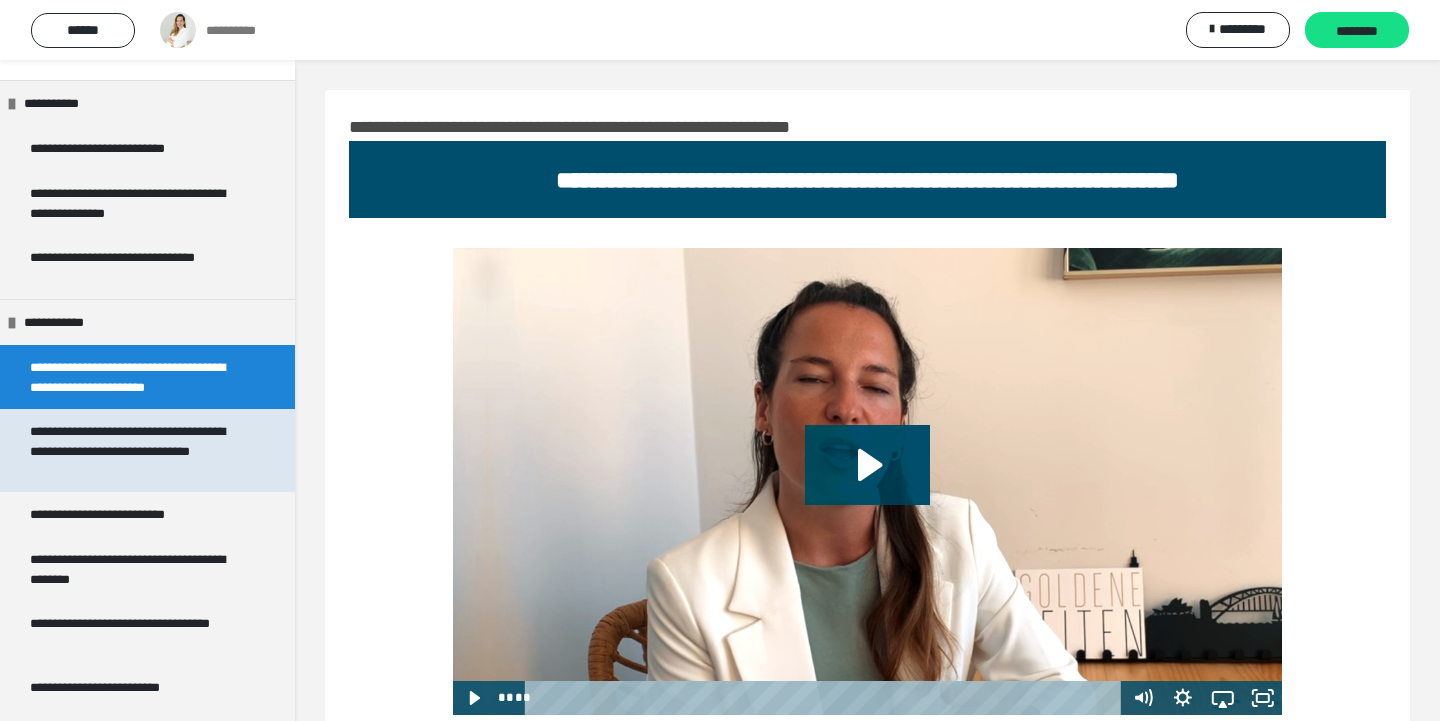 click on "**********" at bounding box center [139, 450] 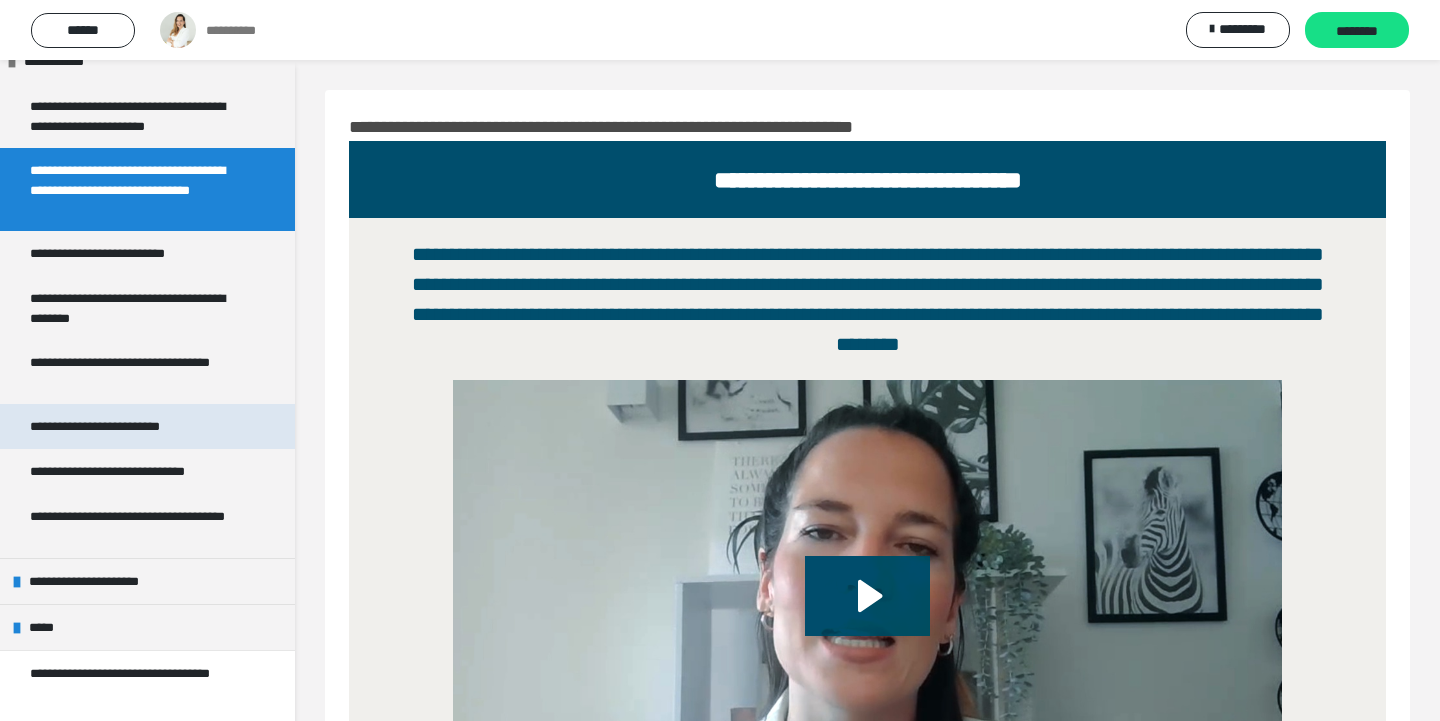 scroll, scrollTop: 395, scrollLeft: 0, axis: vertical 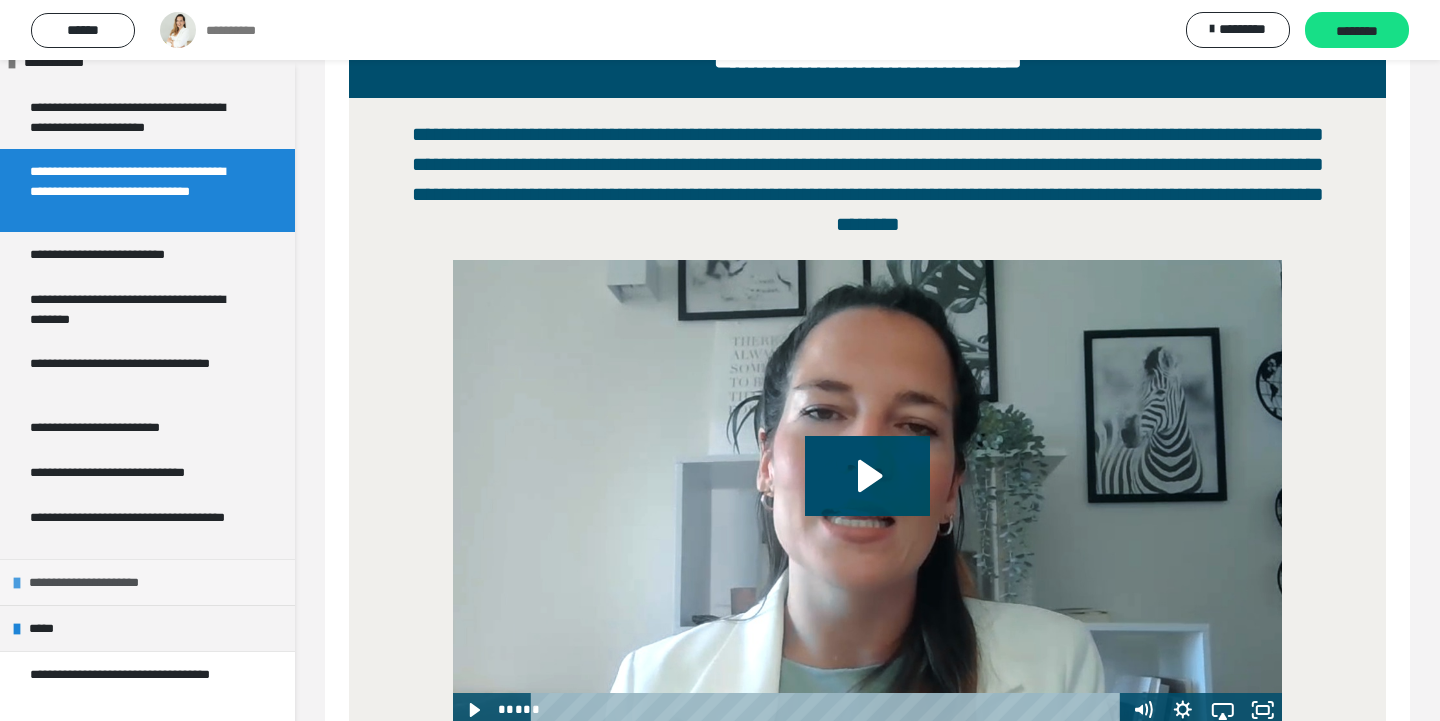 click on "**********" at bounding box center (103, 582) 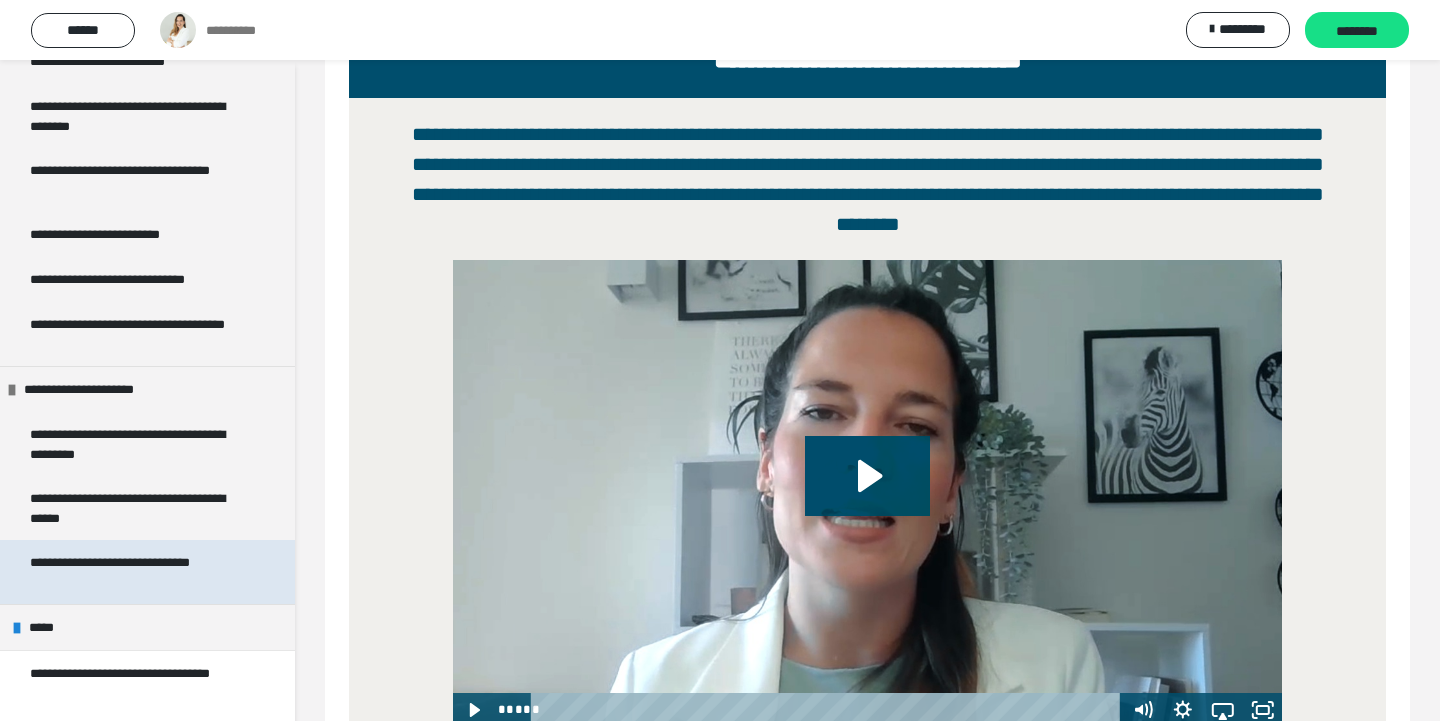 scroll, scrollTop: 587, scrollLeft: 0, axis: vertical 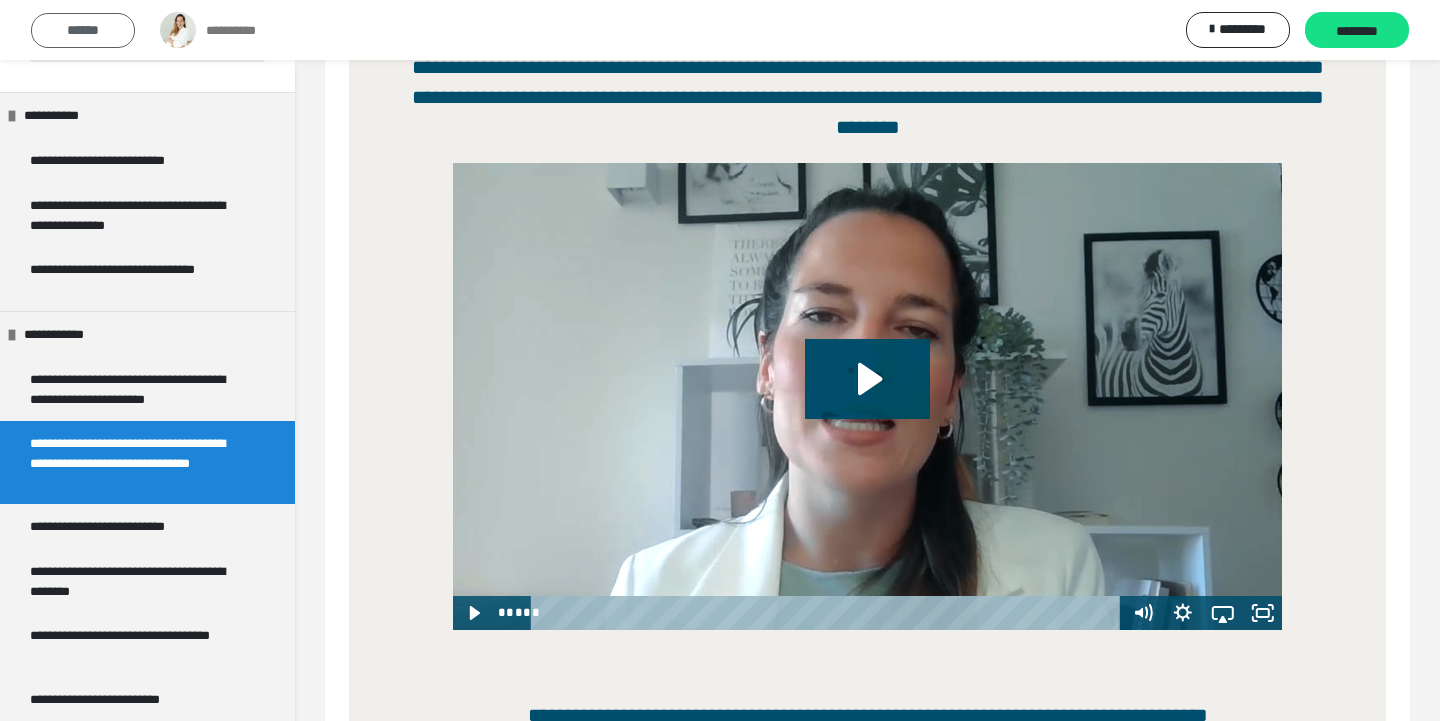 click on "******" at bounding box center [83, 30] 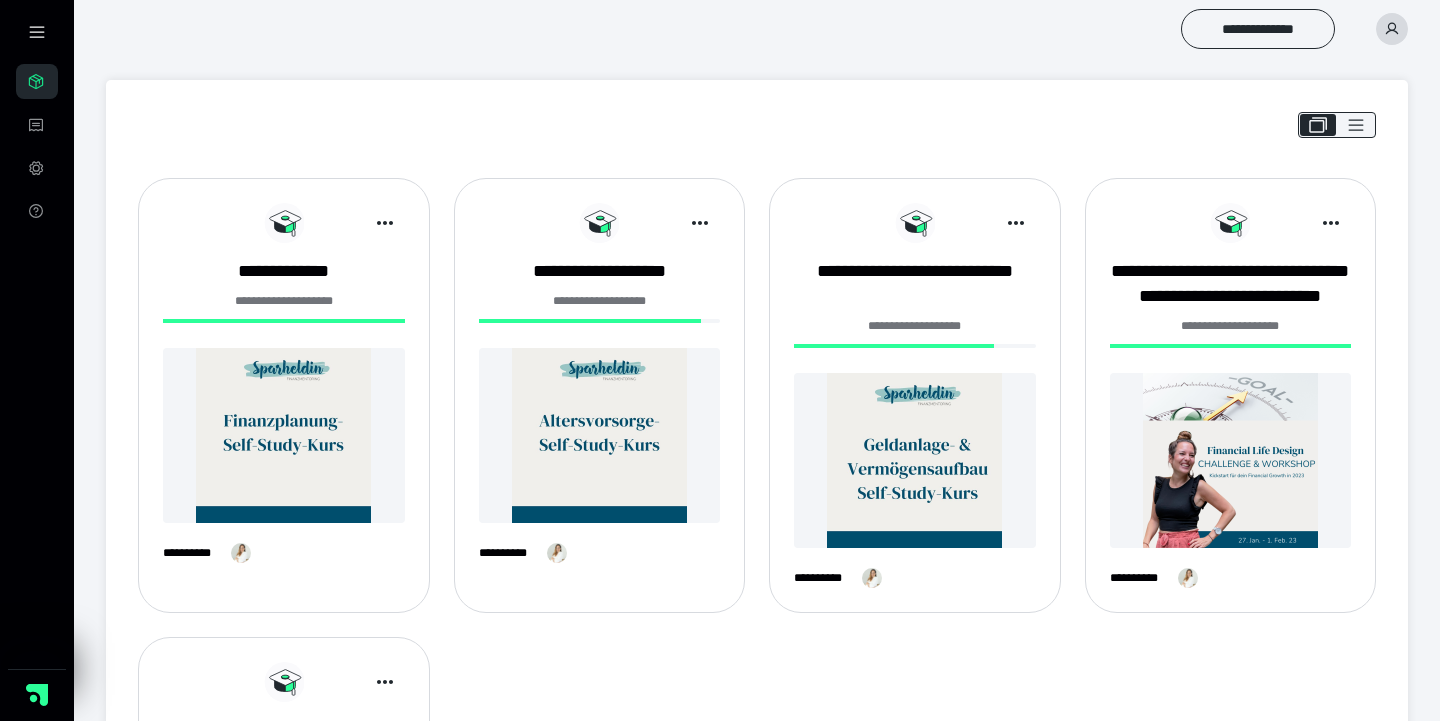 scroll, scrollTop: 331, scrollLeft: 0, axis: vertical 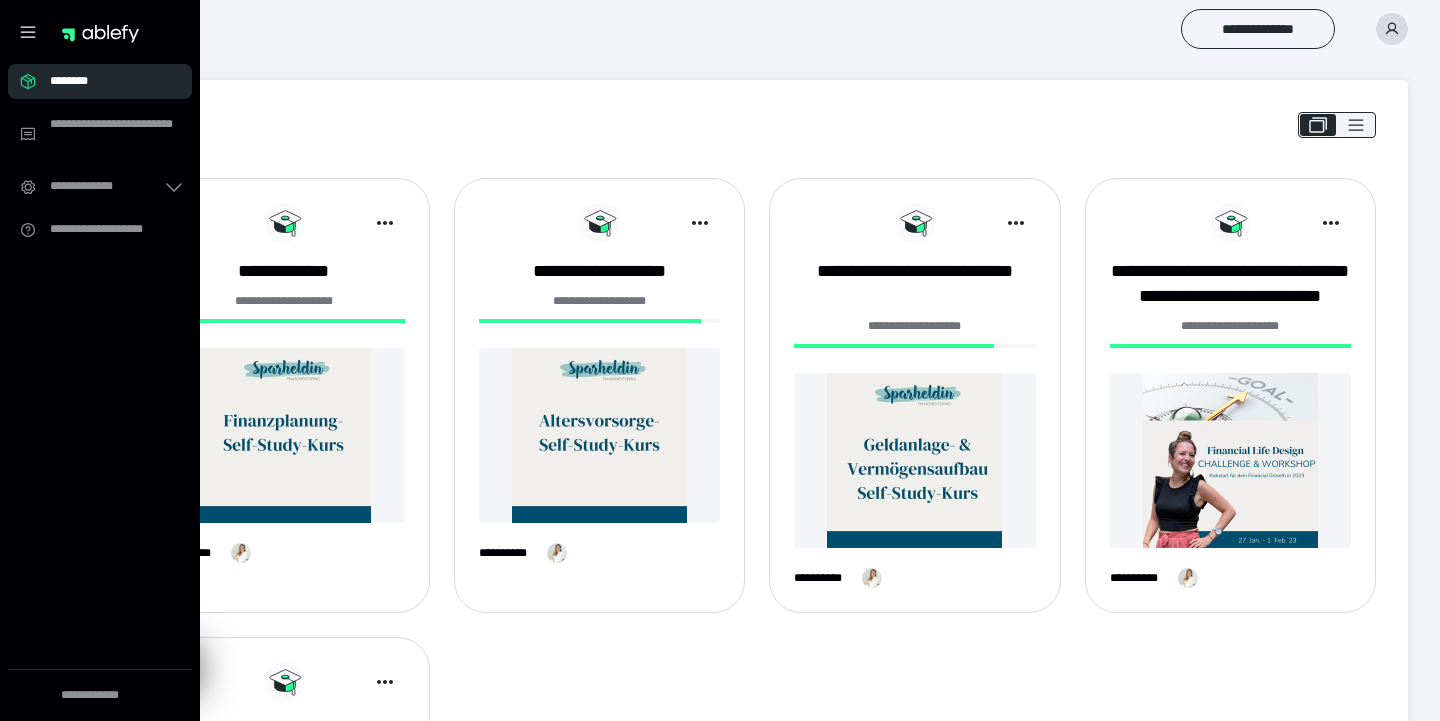 click on "********" at bounding box center [106, 81] 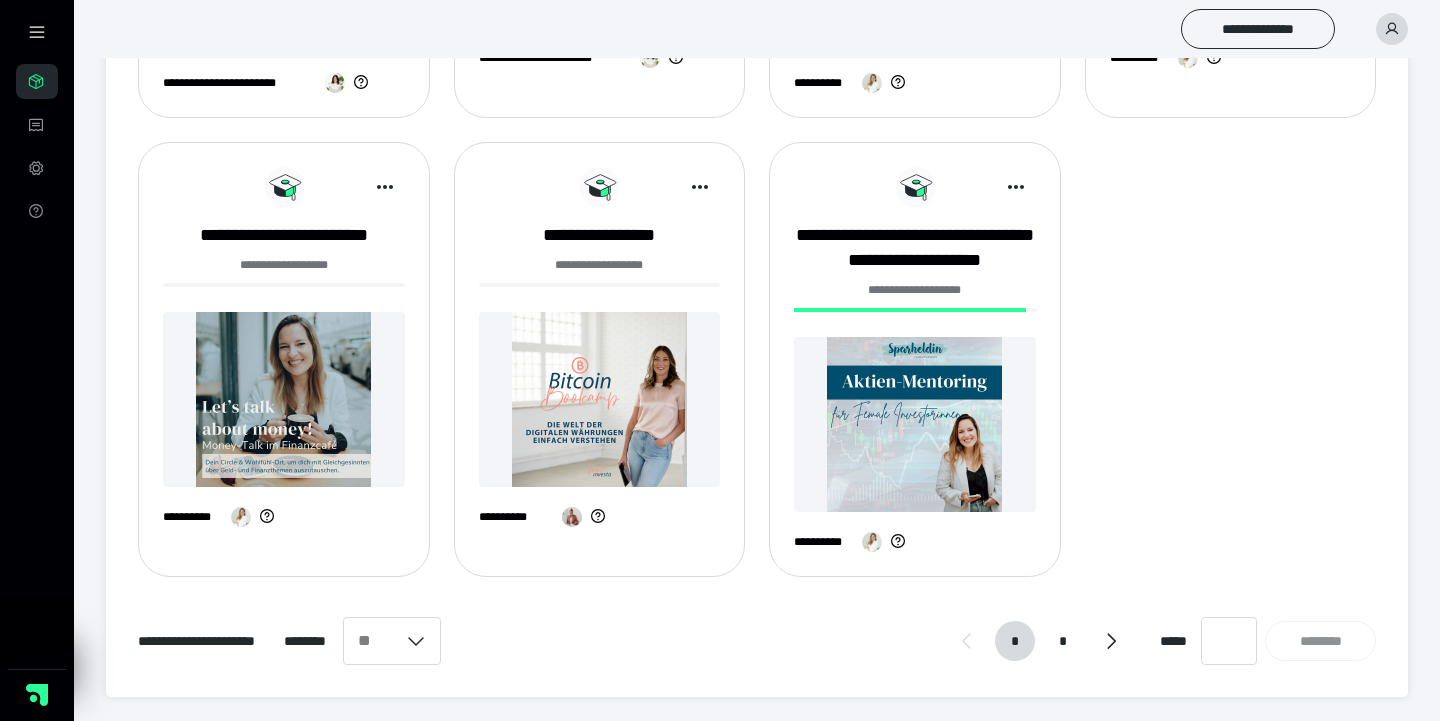 scroll, scrollTop: 1092, scrollLeft: 0, axis: vertical 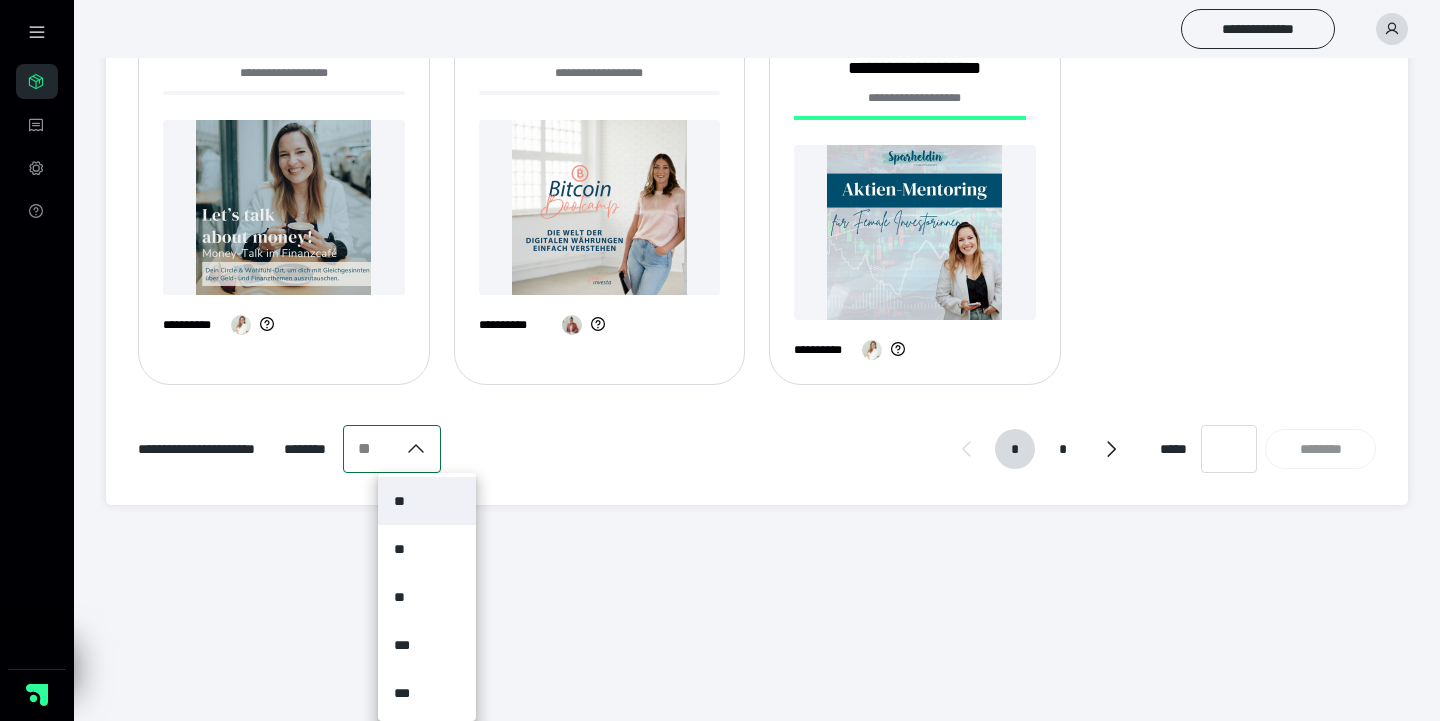 click on "**********" at bounding box center (720, -390) 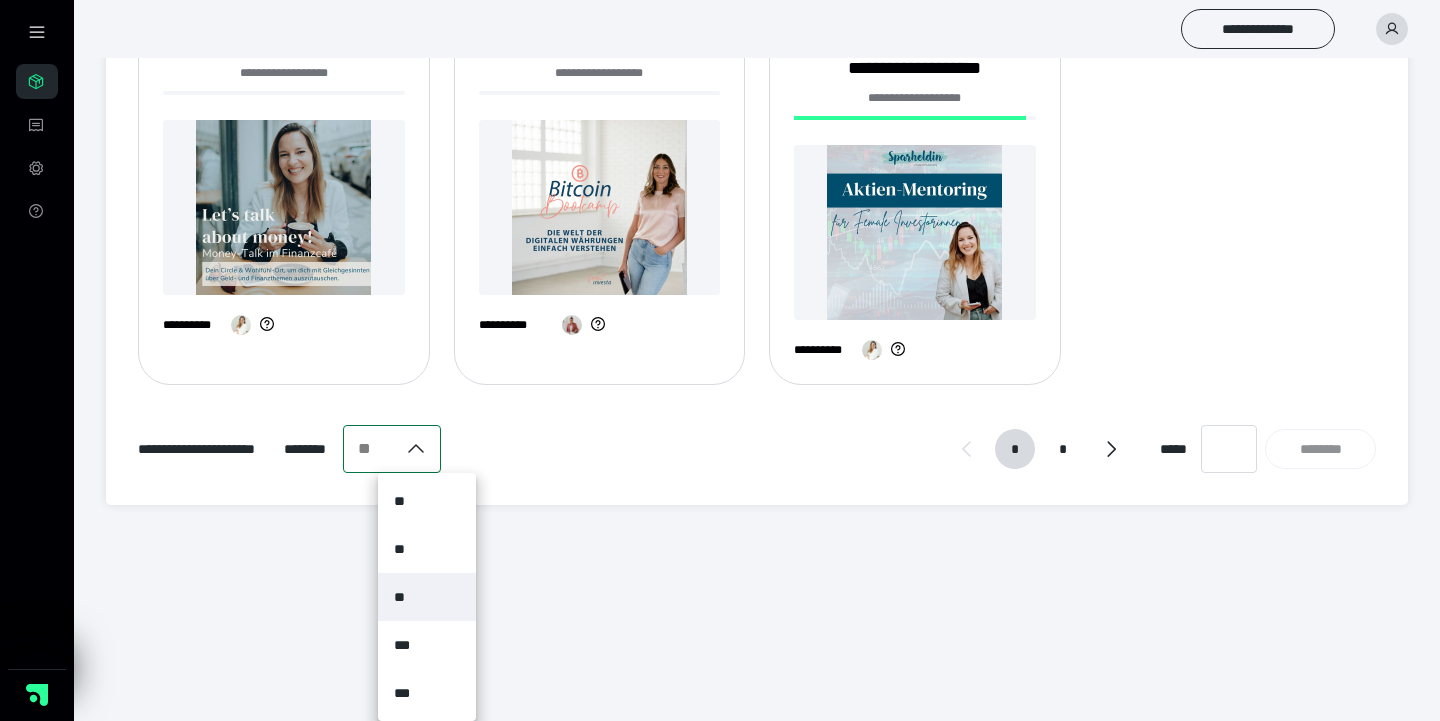 click on "**" at bounding box center (427, 597) 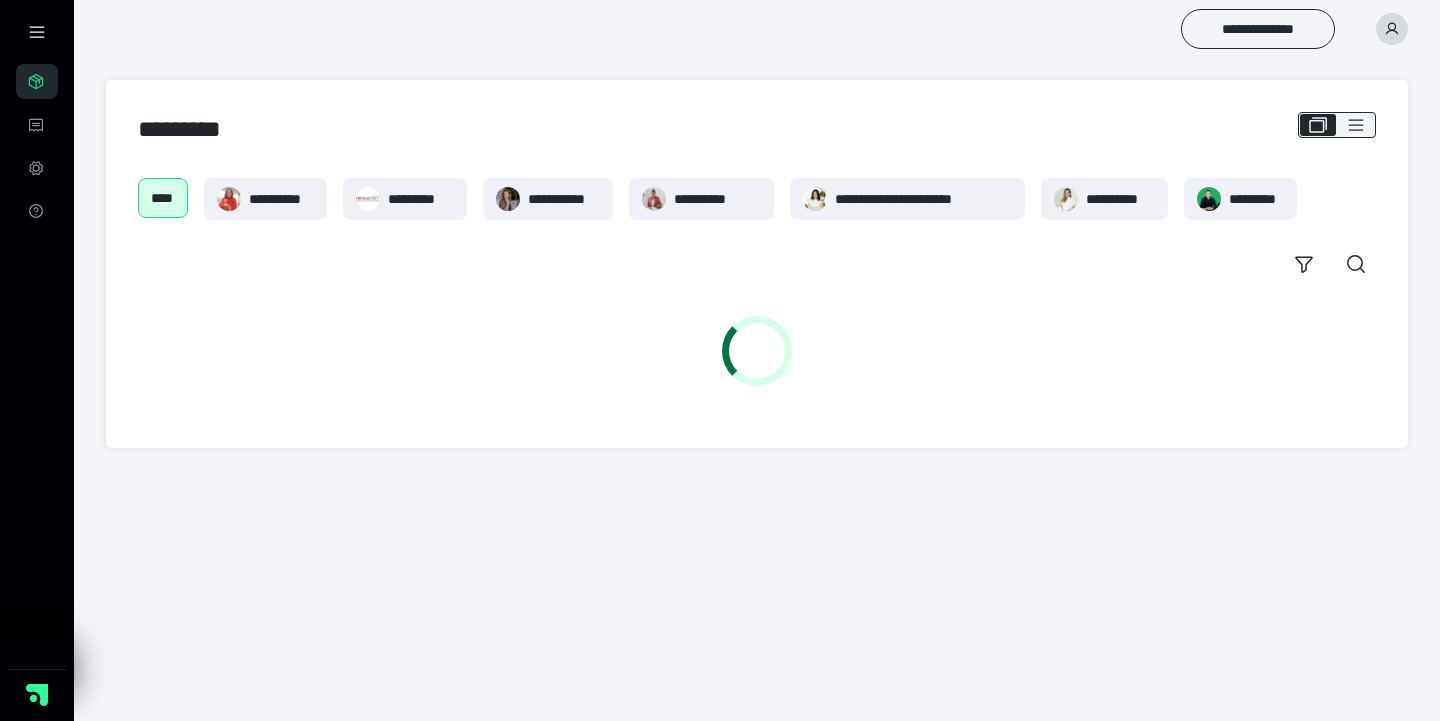 scroll, scrollTop: 0, scrollLeft: 0, axis: both 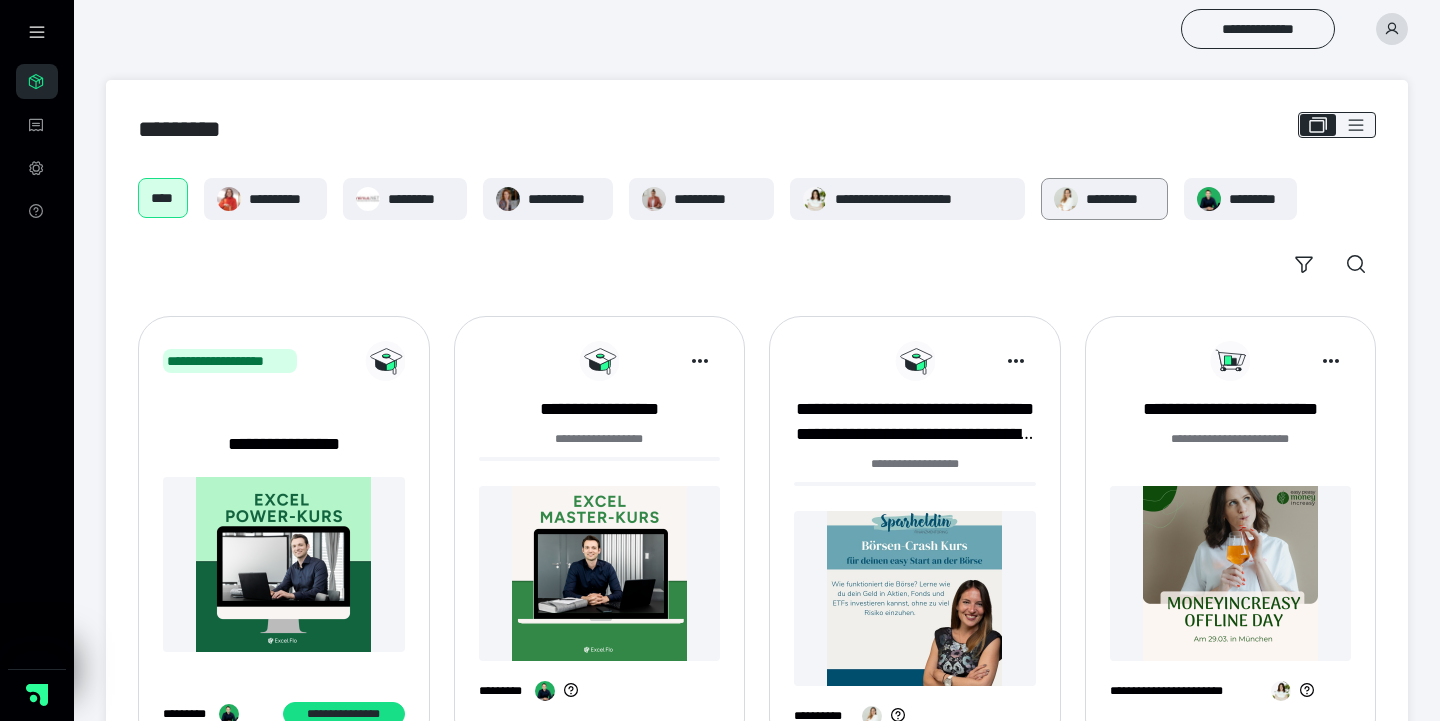 click on "**********" at bounding box center (1120, 199) 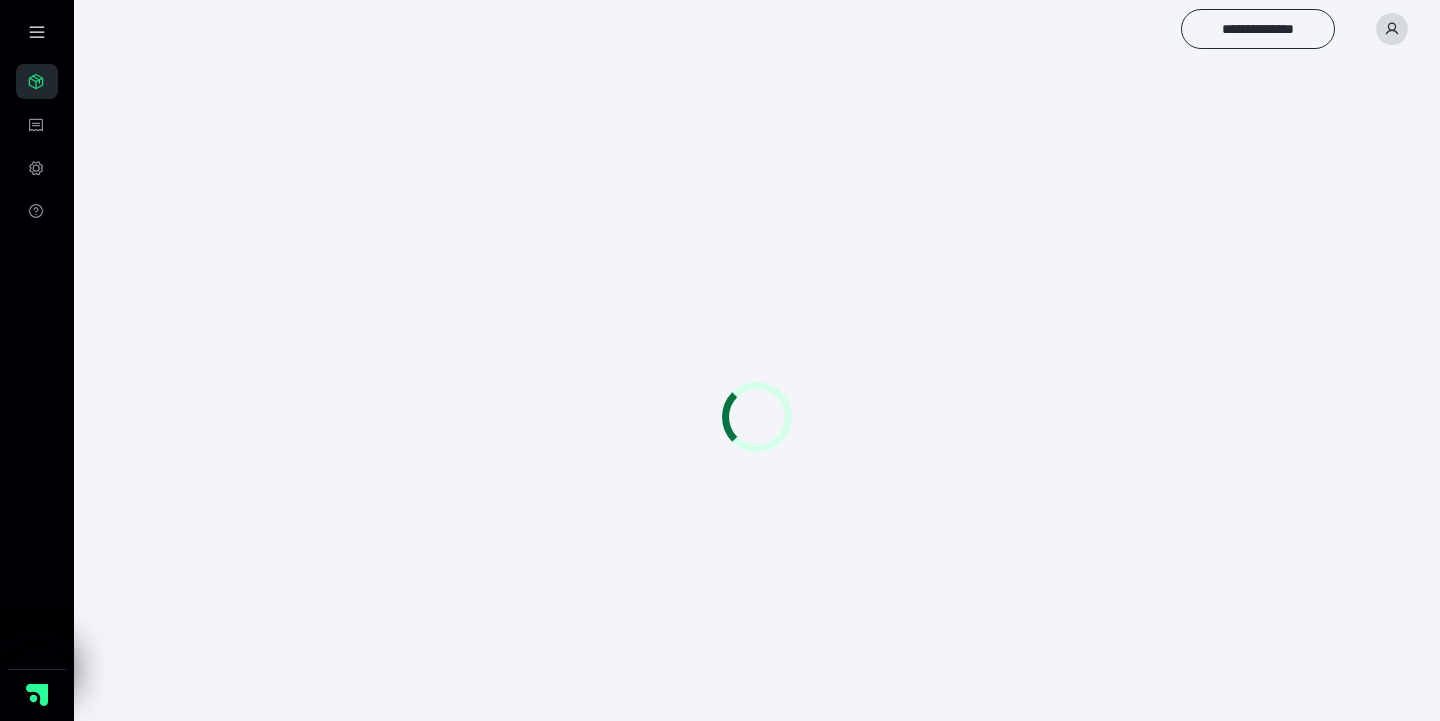 scroll, scrollTop: 0, scrollLeft: 0, axis: both 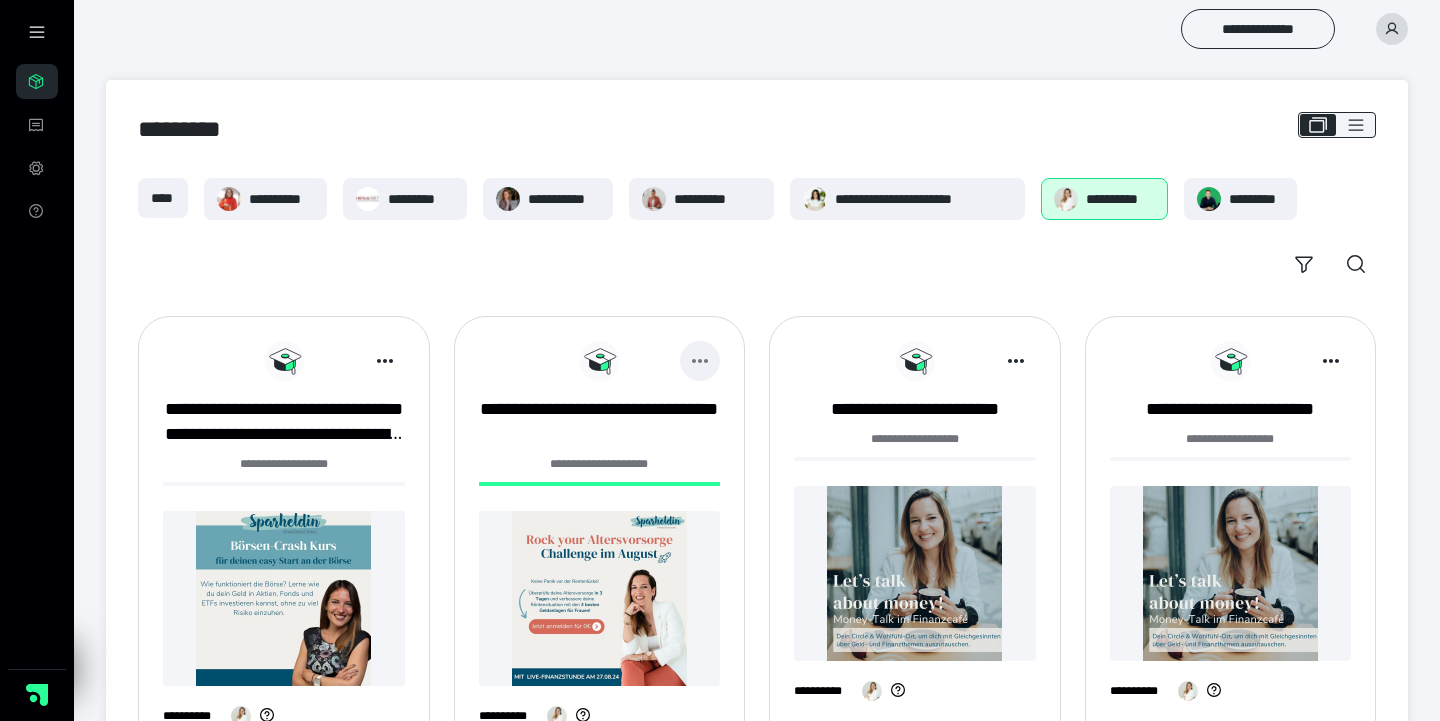 click 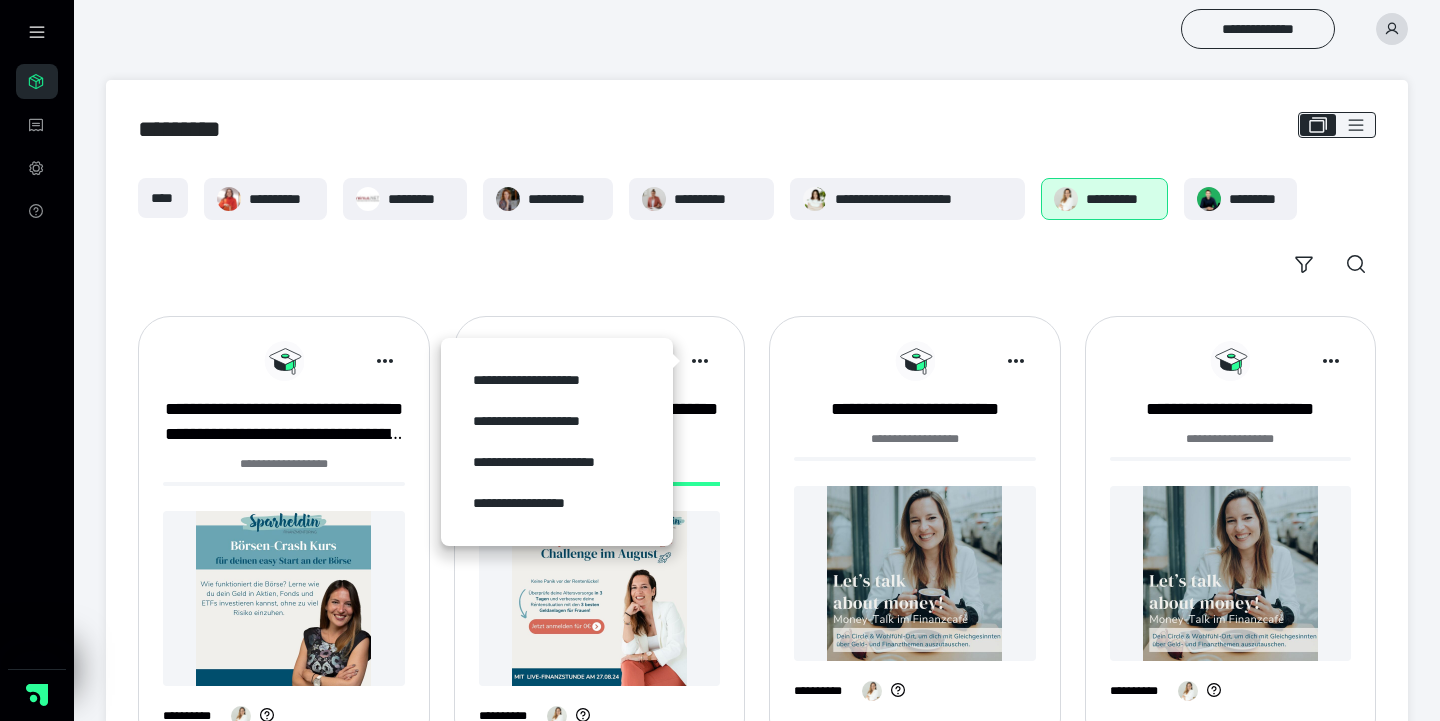 click on "**********" at bounding box center [757, 763] 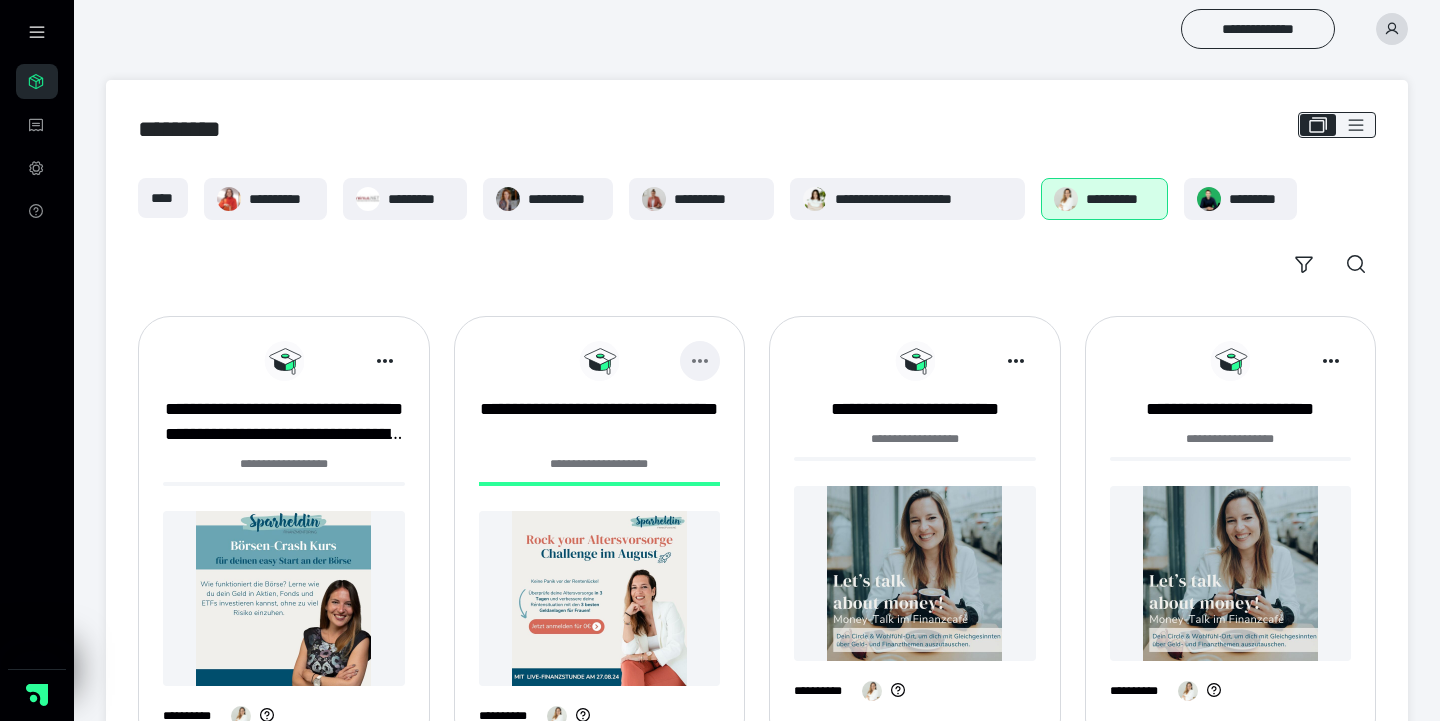 click 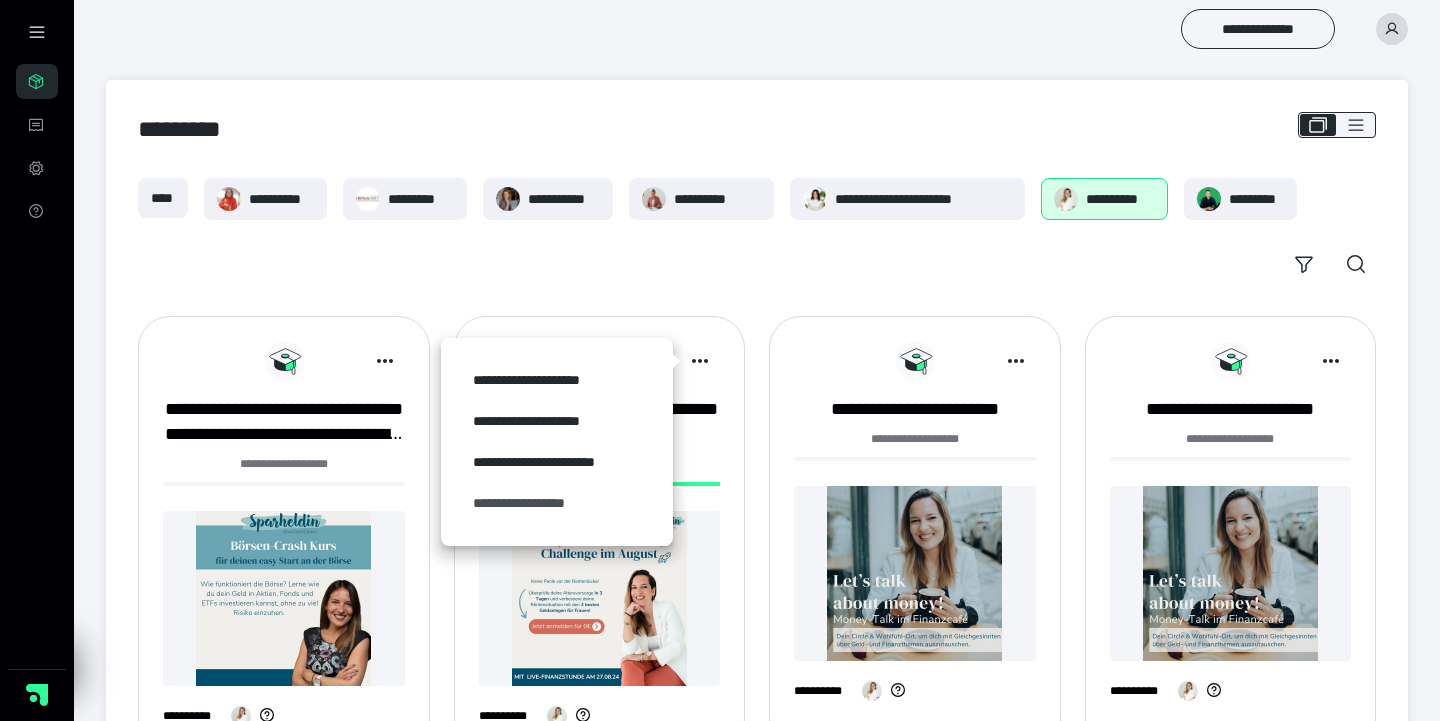 click on "**********" at bounding box center (557, 503) 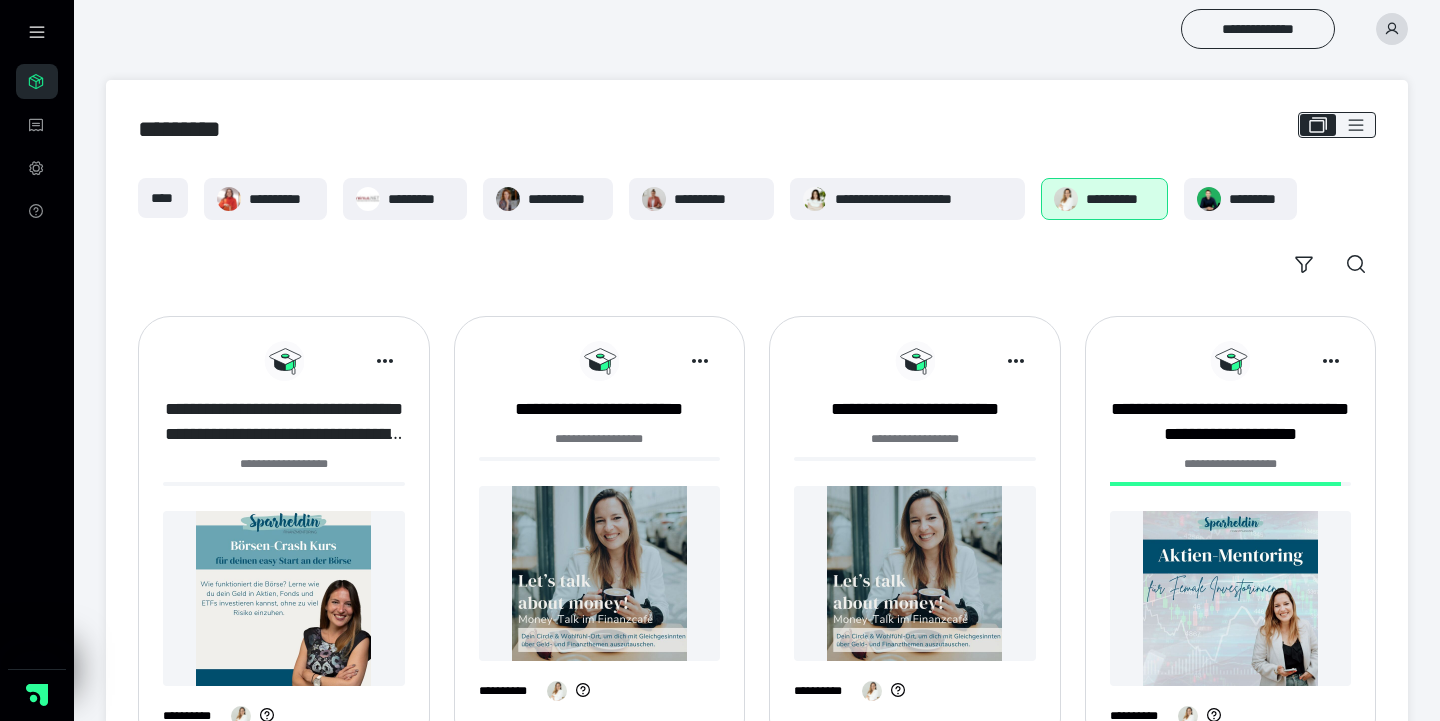 click on "**********" at bounding box center (284, 422) 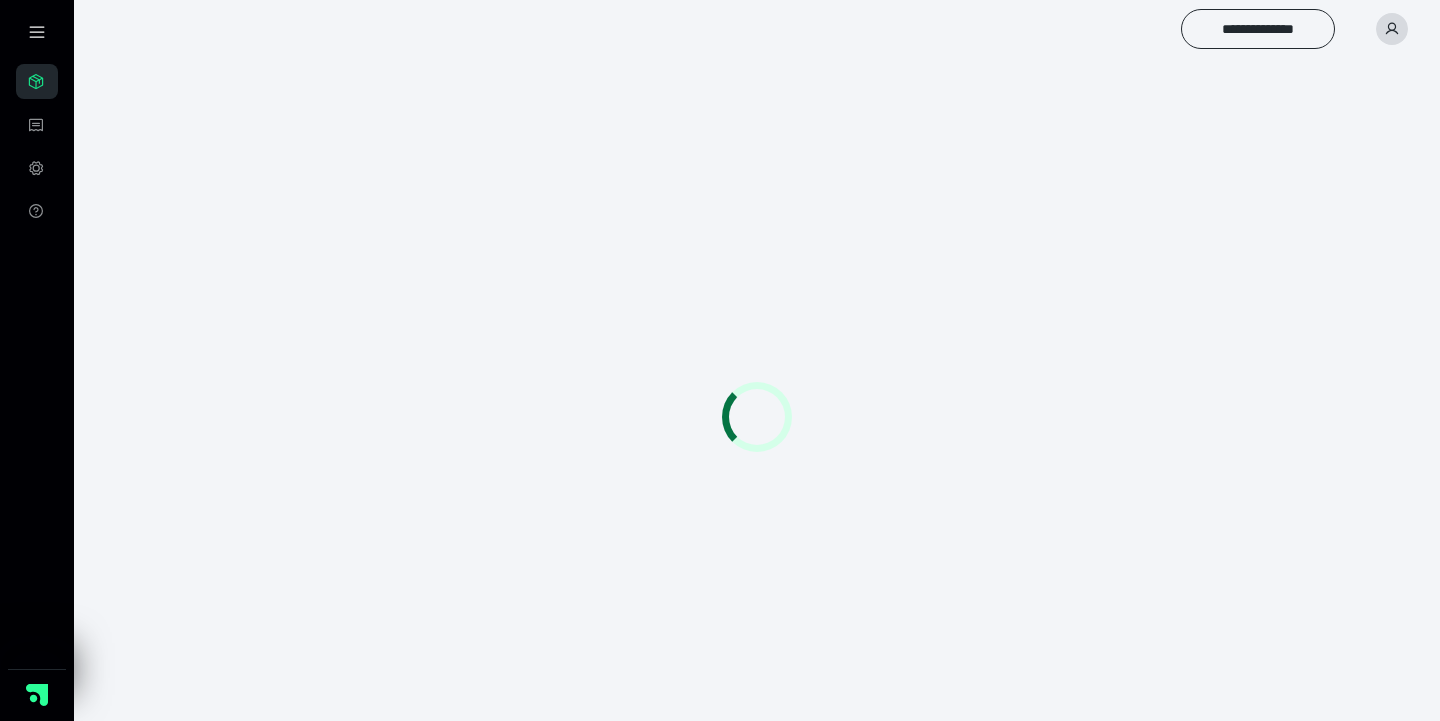 scroll, scrollTop: 0, scrollLeft: 0, axis: both 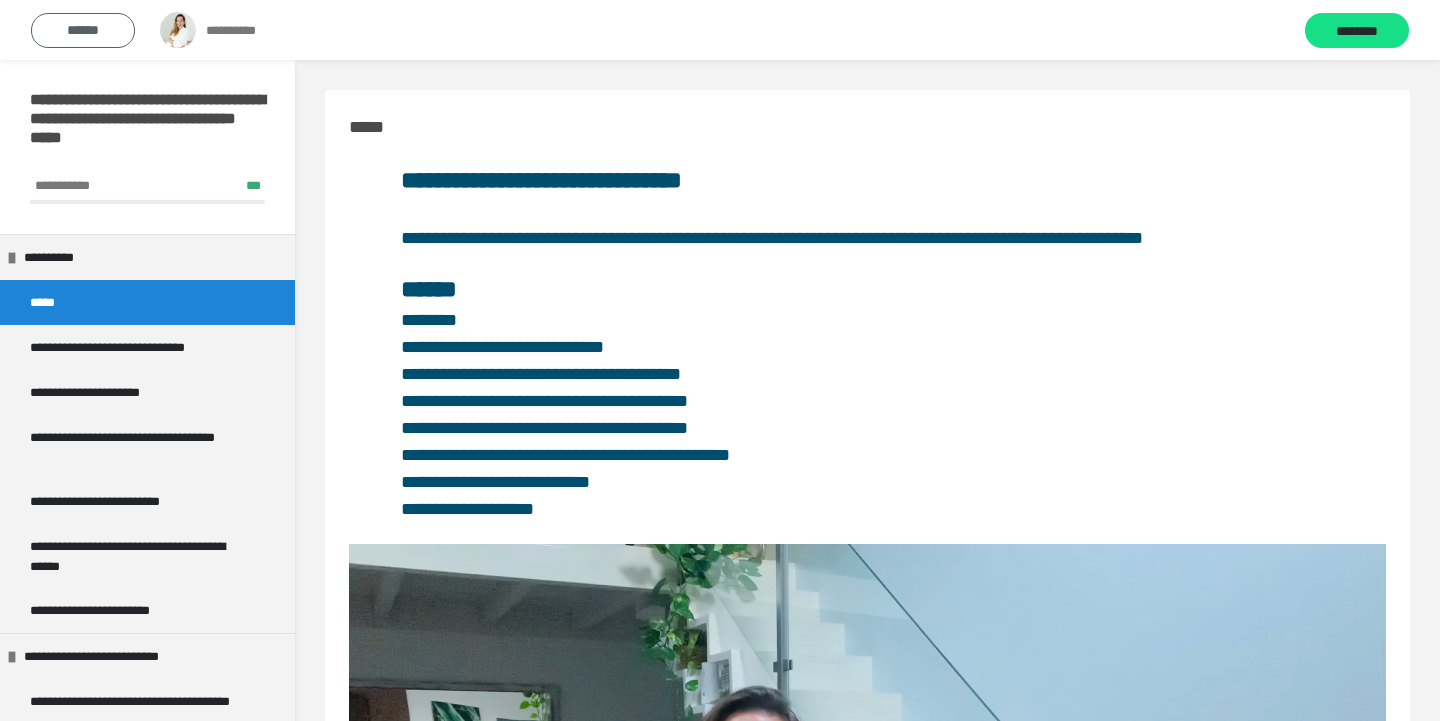 click on "******" at bounding box center (83, 30) 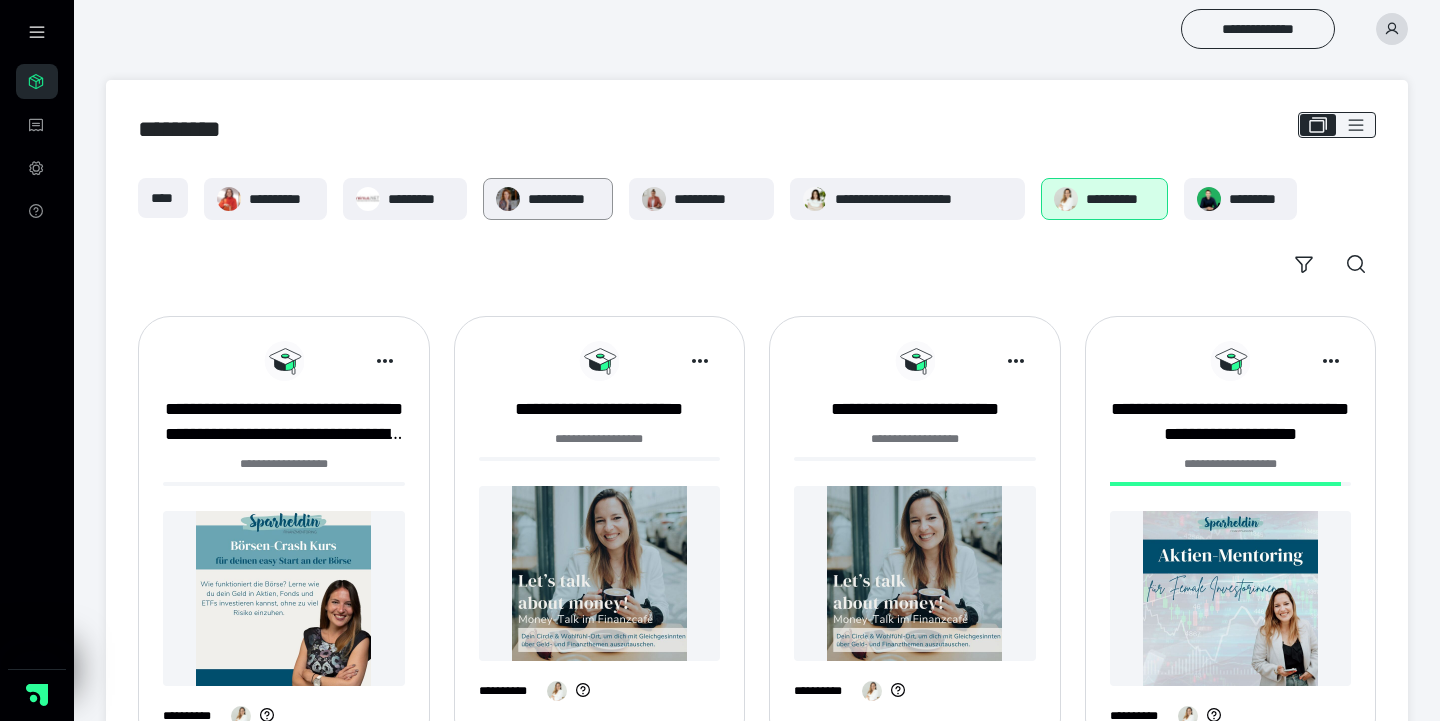 scroll, scrollTop: 0, scrollLeft: 0, axis: both 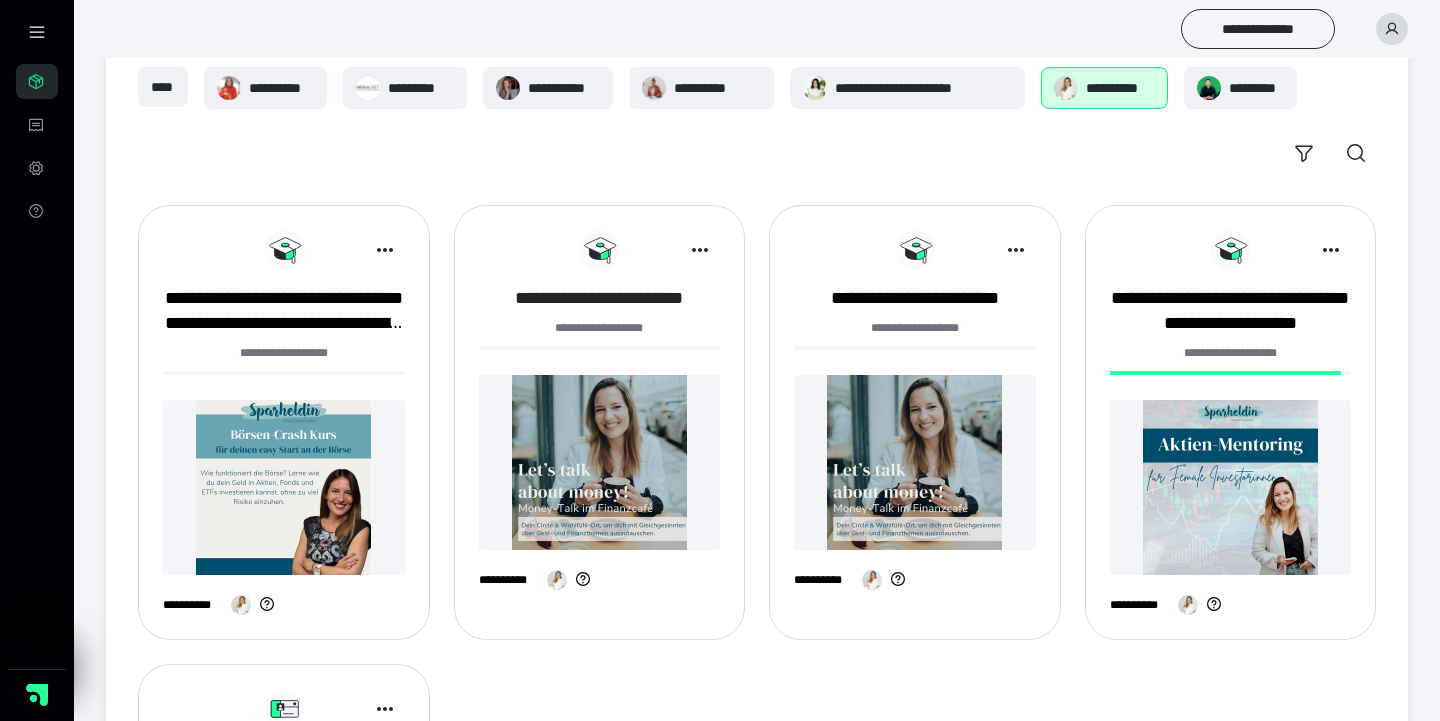 click on "**********" at bounding box center (600, 298) 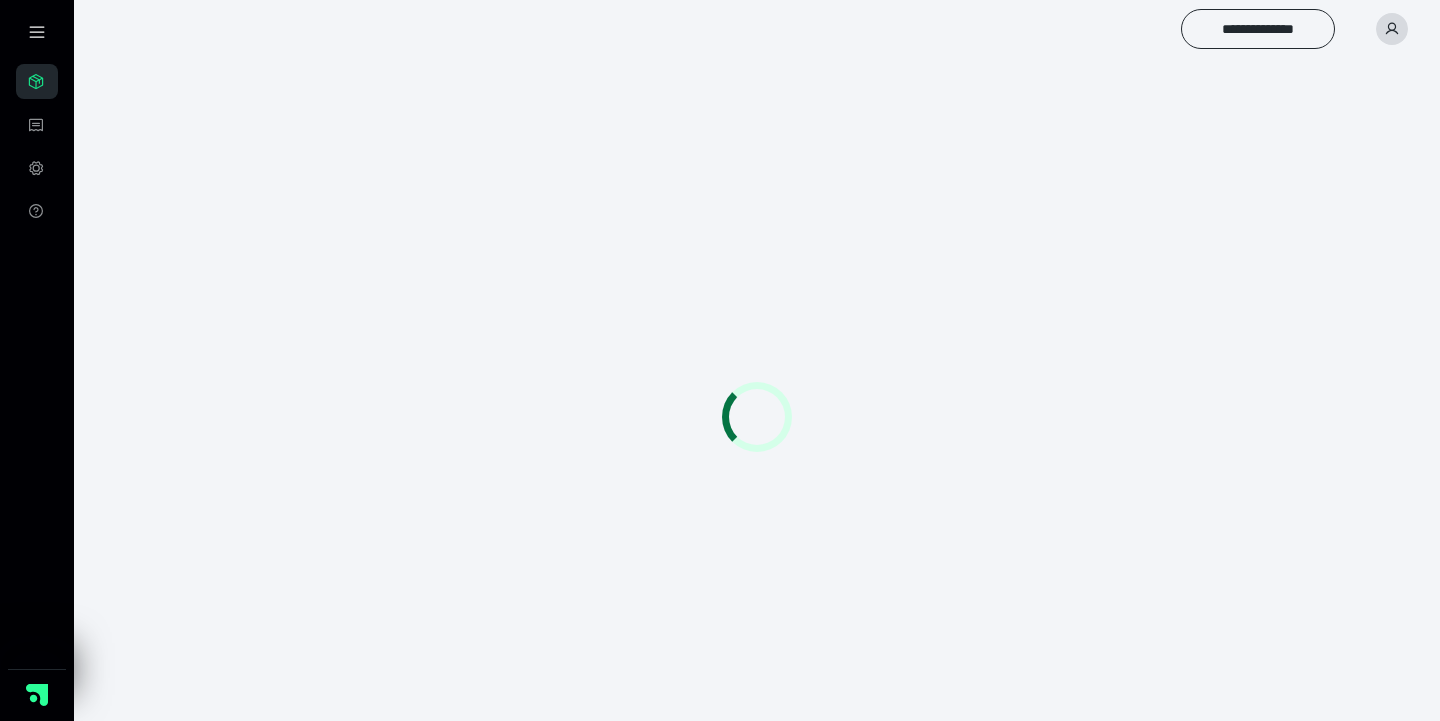 scroll, scrollTop: 0, scrollLeft: 0, axis: both 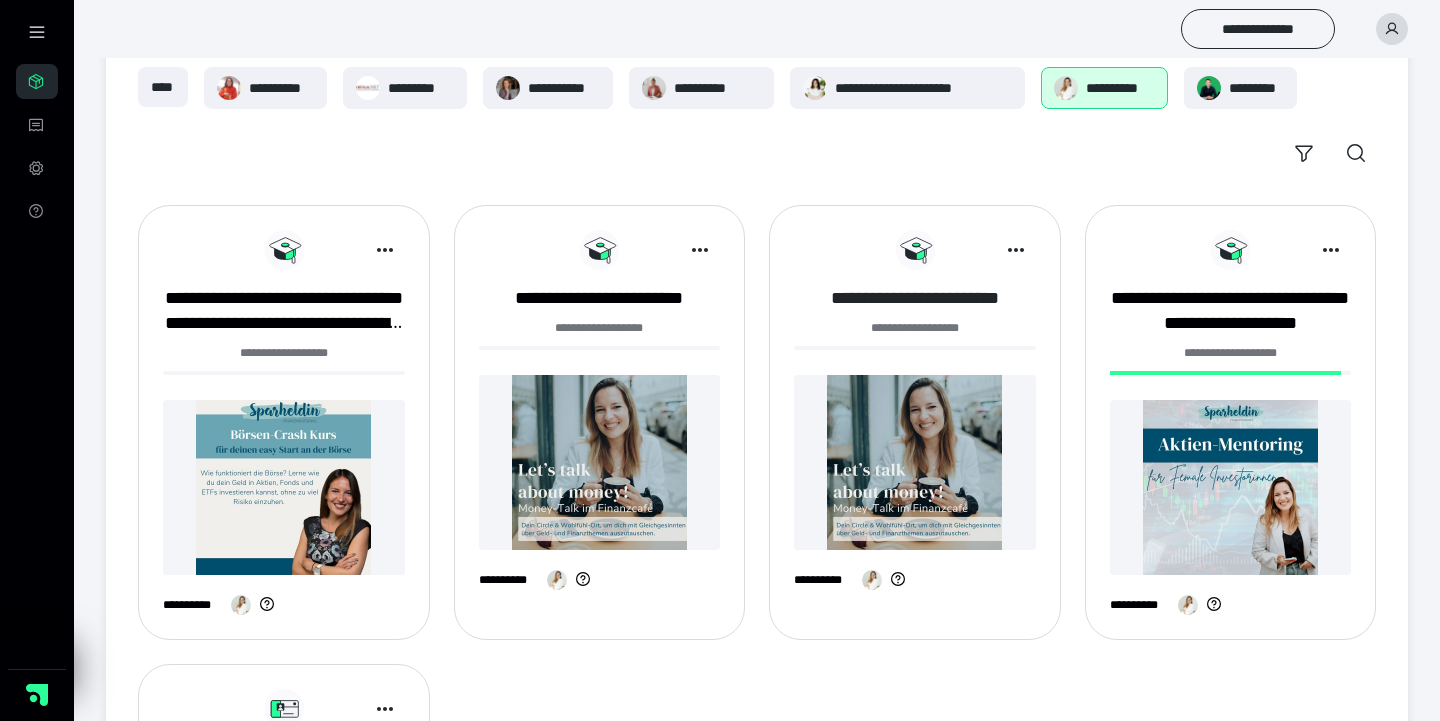 click on "**********" at bounding box center [915, 298] 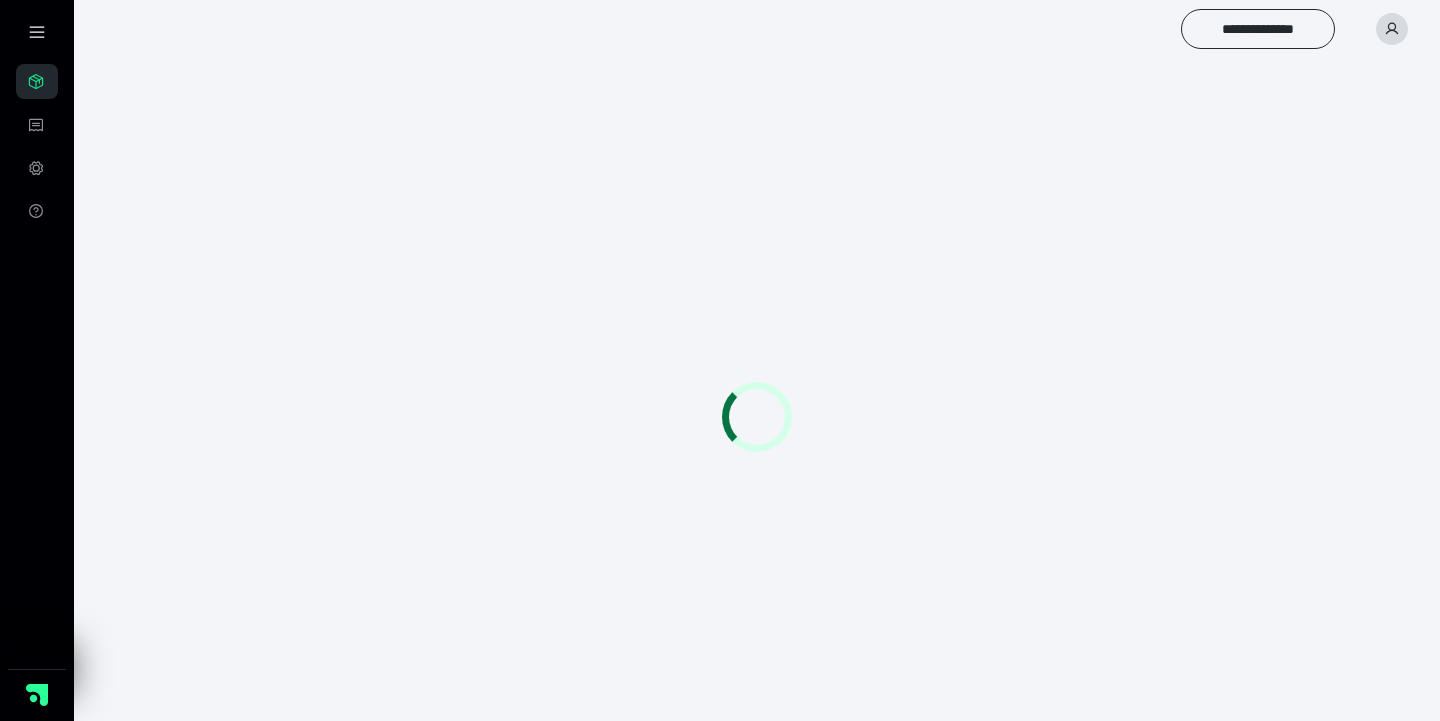 scroll, scrollTop: 0, scrollLeft: 0, axis: both 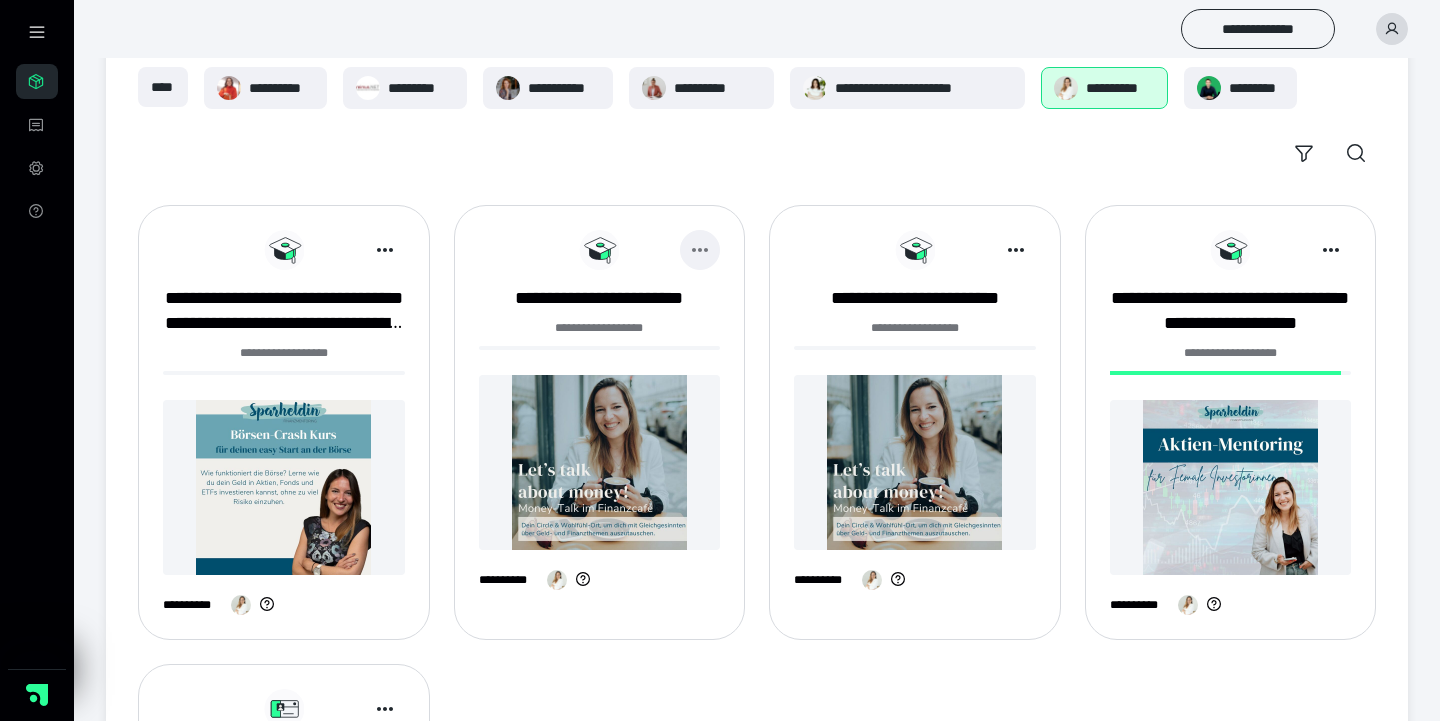 click 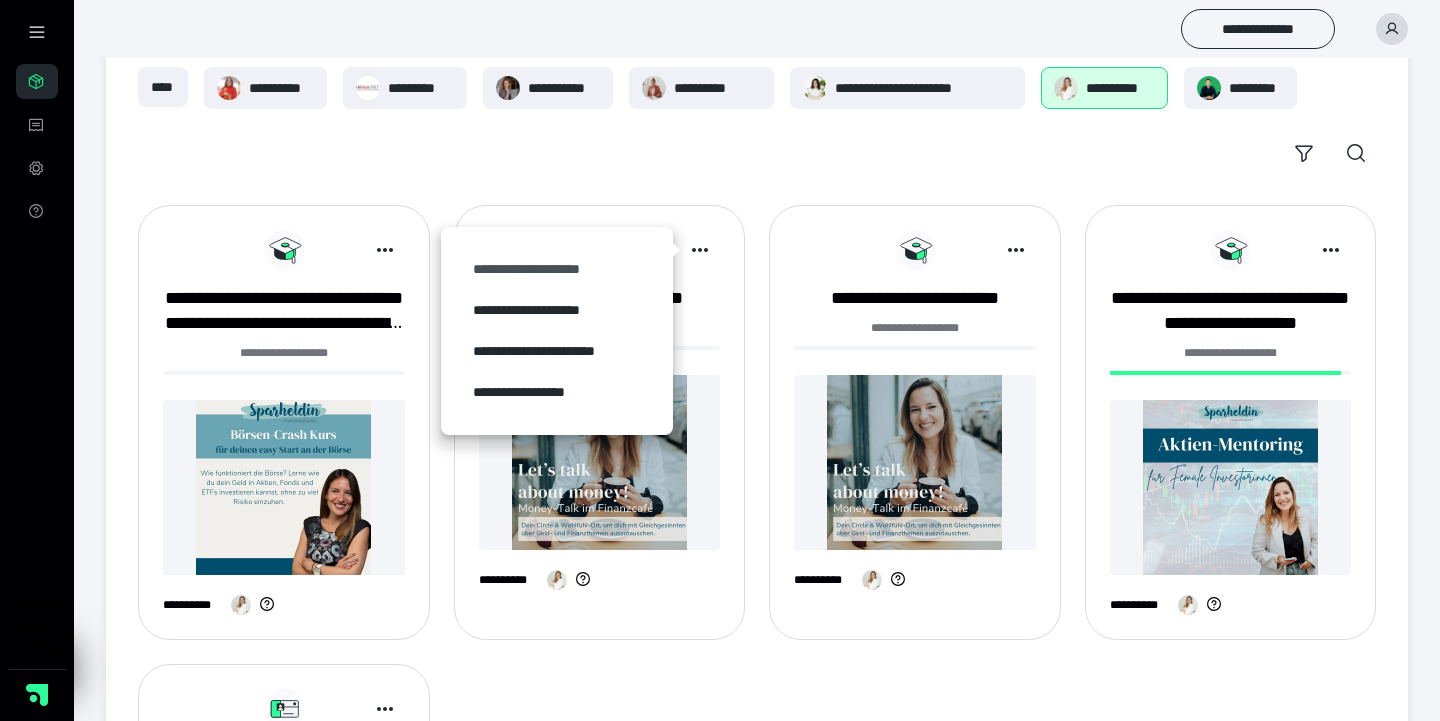 click on "**********" at bounding box center [557, 269] 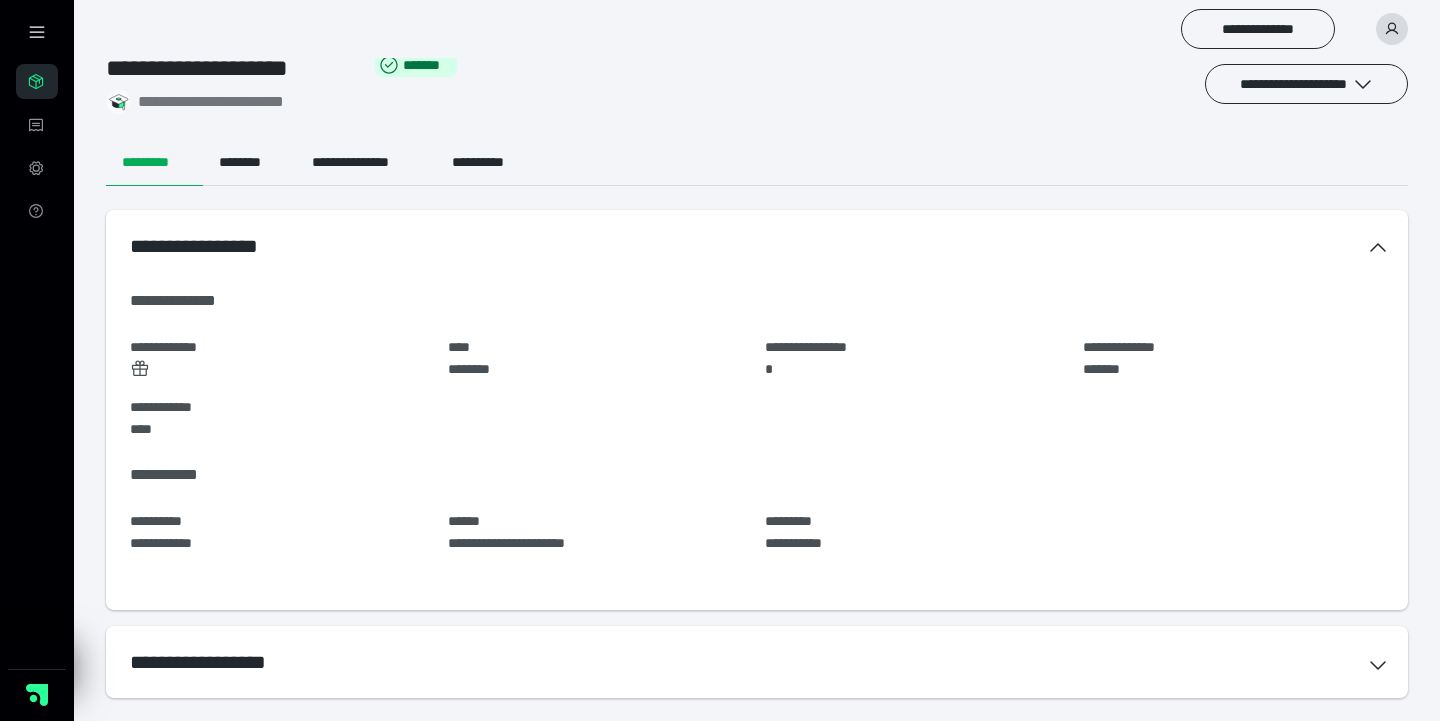 scroll, scrollTop: 27, scrollLeft: 0, axis: vertical 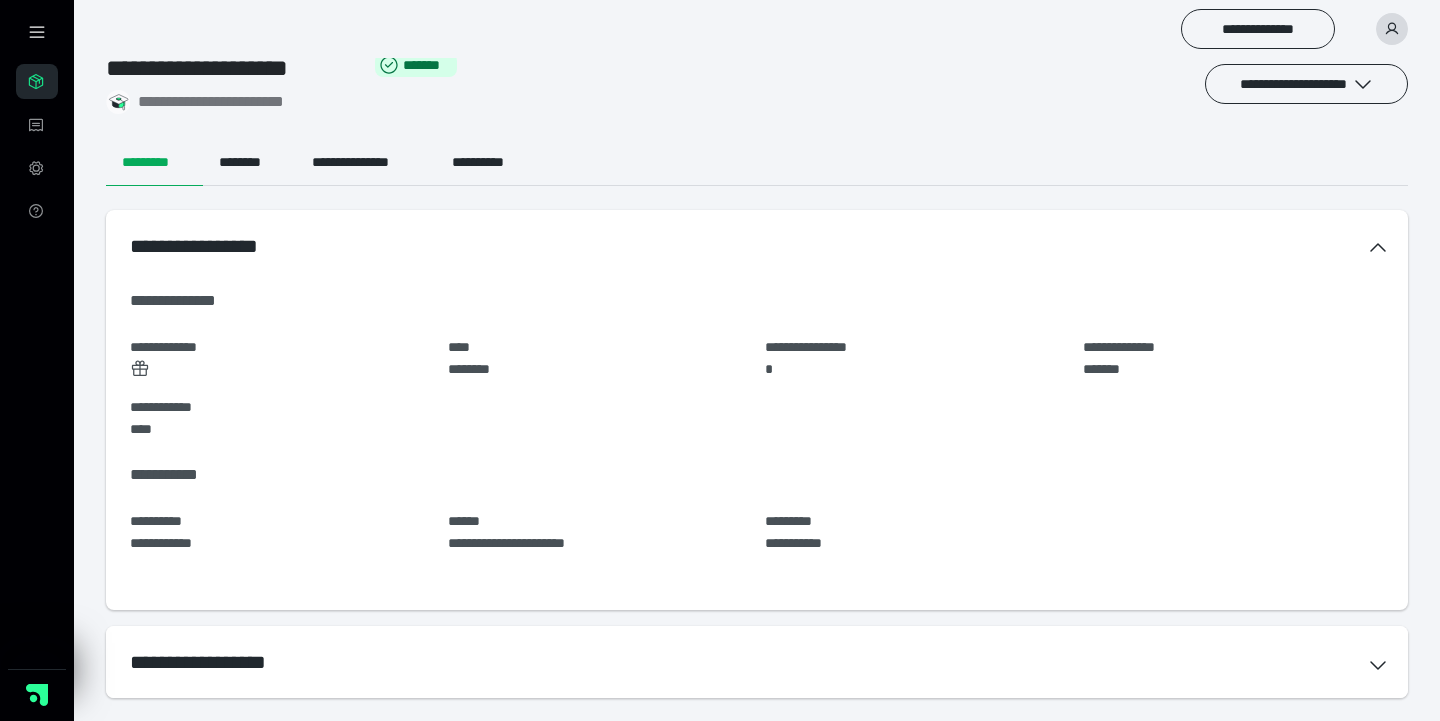 click on "**********" at bounding box center [757, 662] 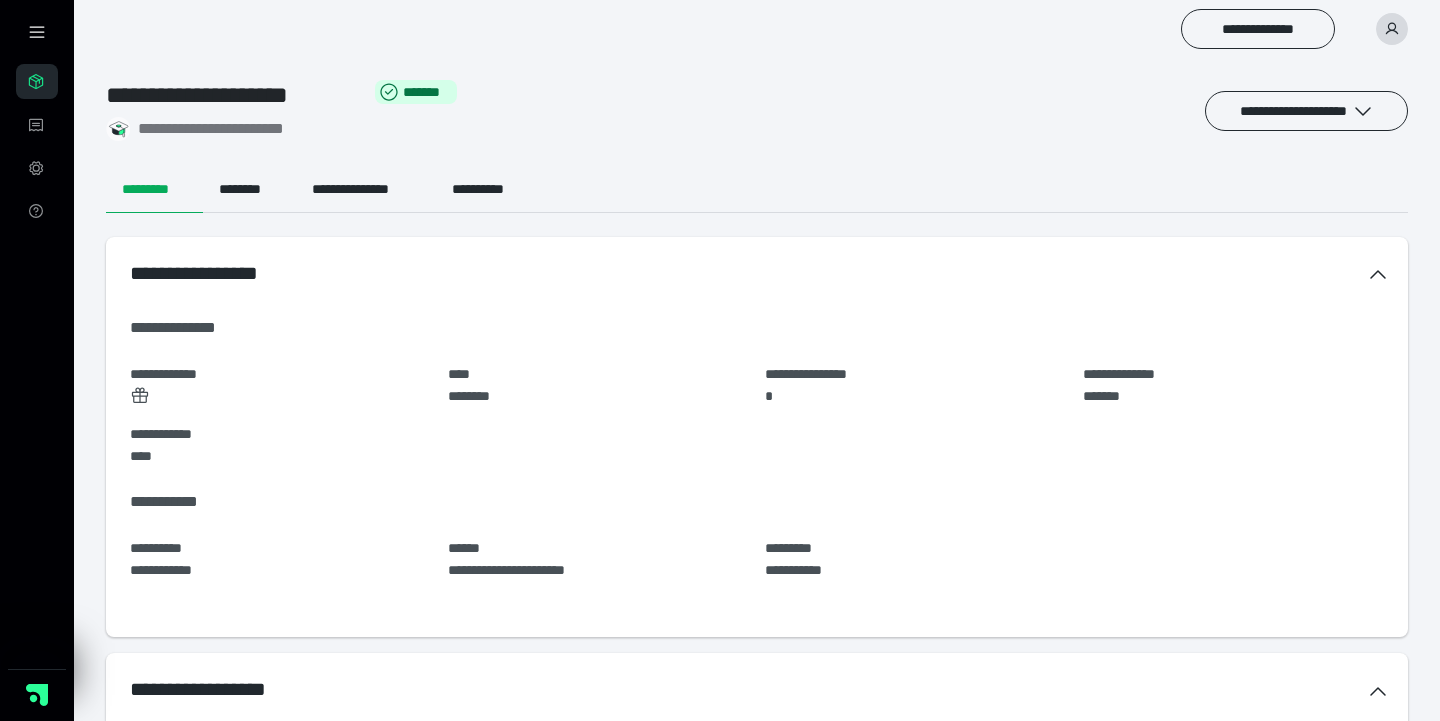 scroll, scrollTop: 0, scrollLeft: 0, axis: both 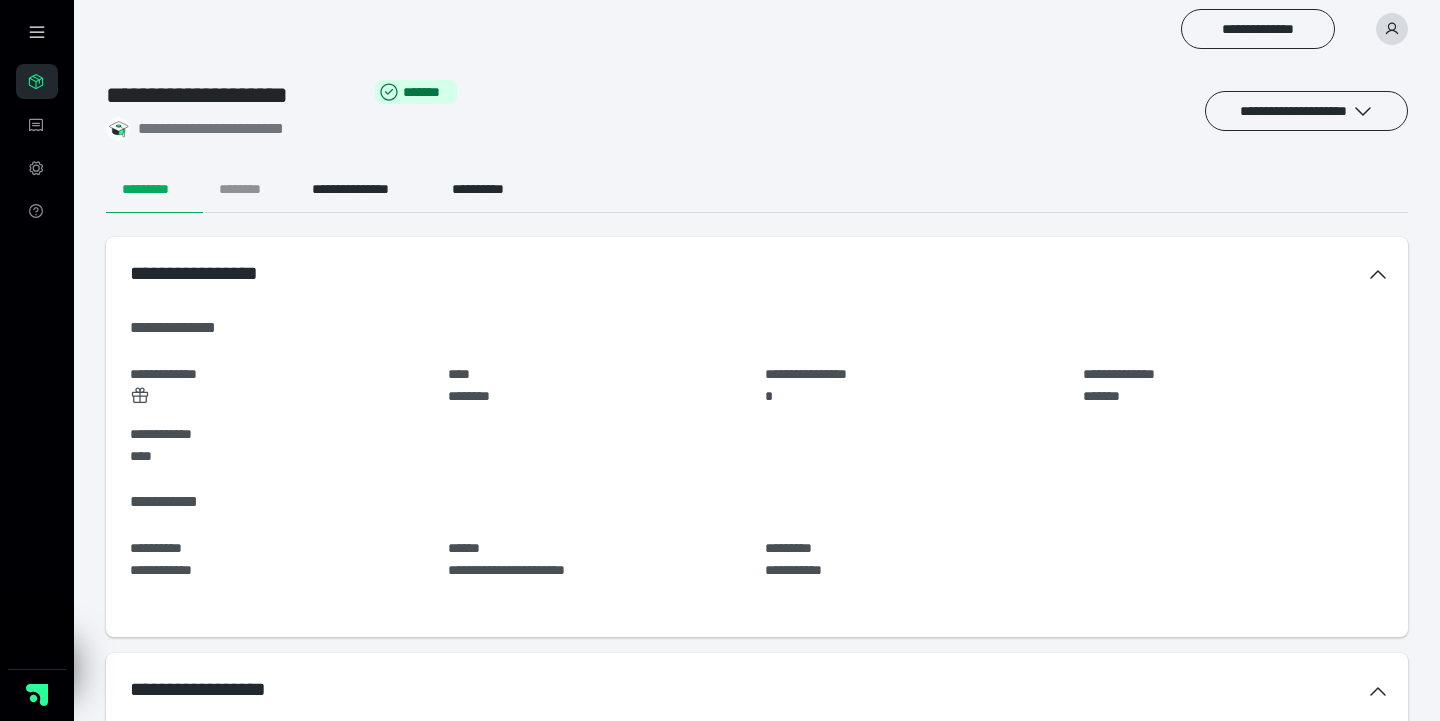 click on "********" at bounding box center [249, 189] 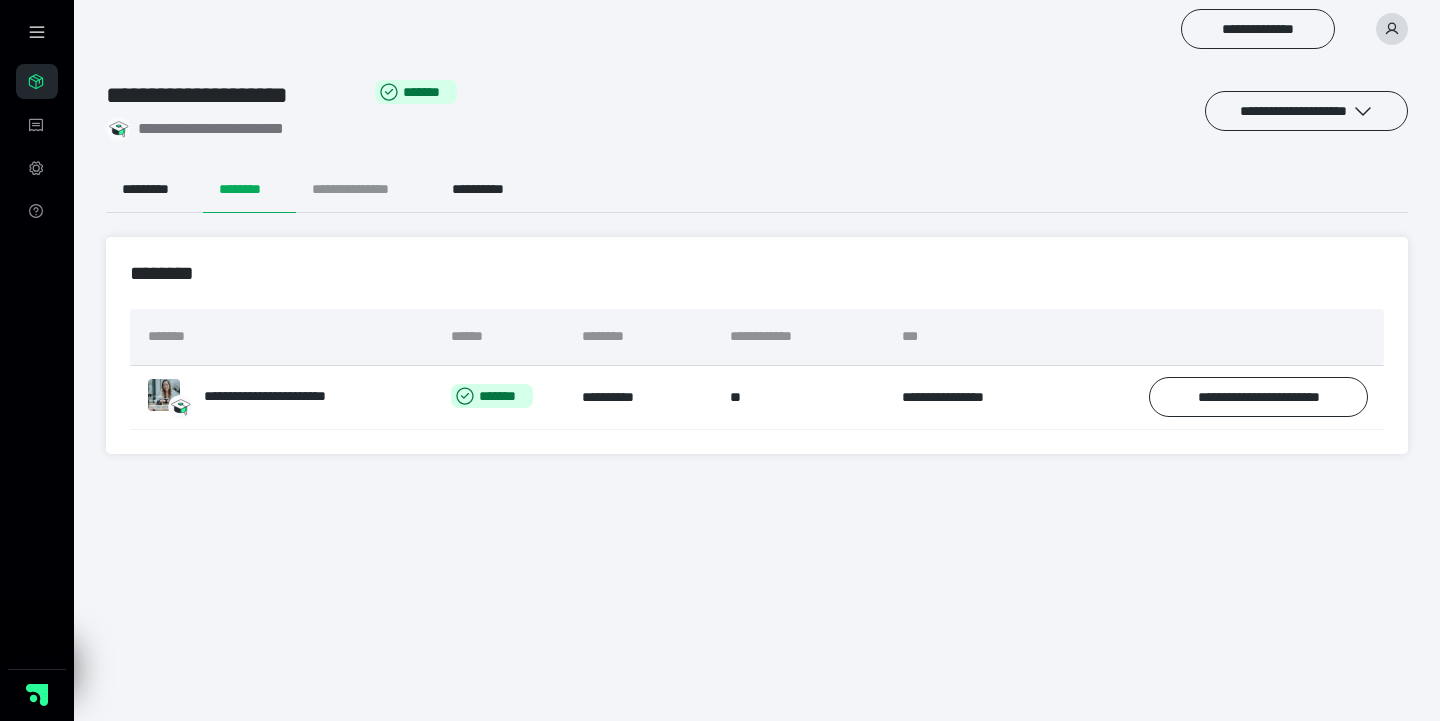 click on "**********" at bounding box center [366, 189] 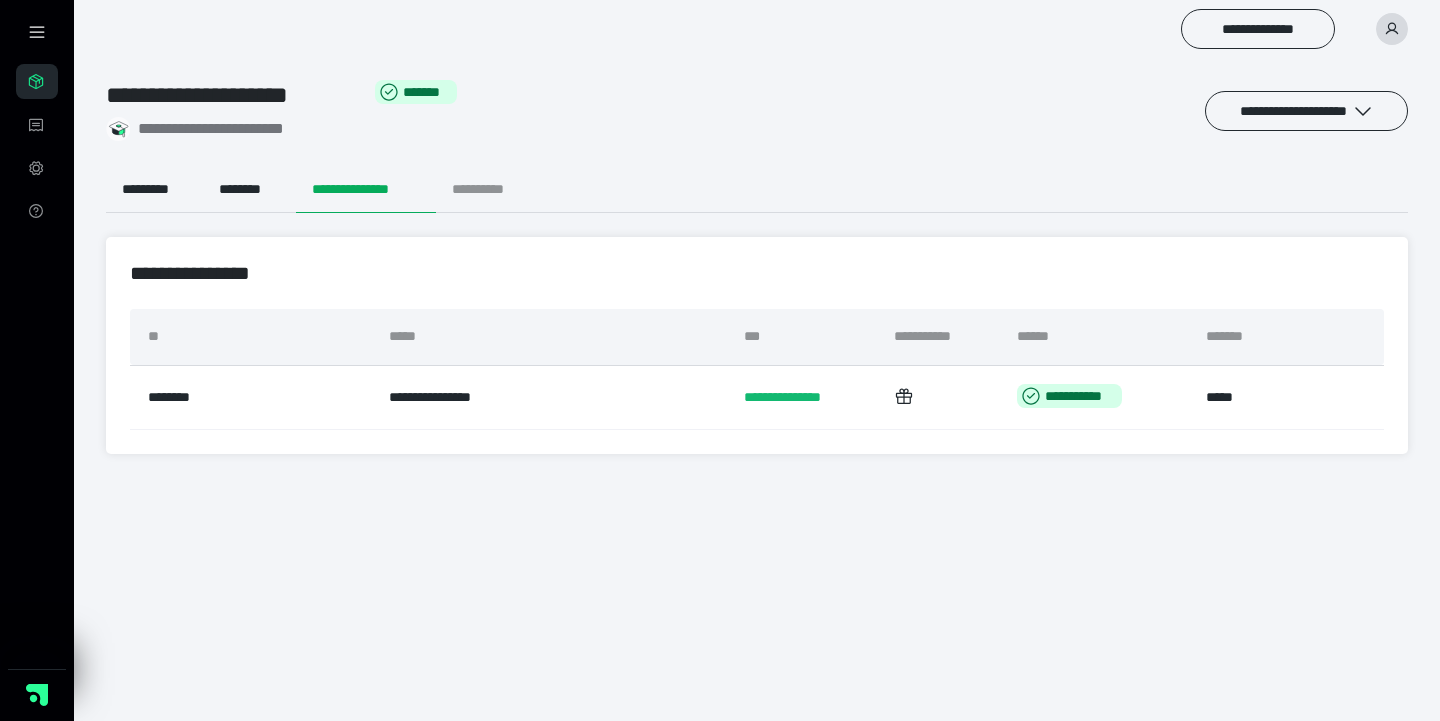 click on "**********" at bounding box center (494, 189) 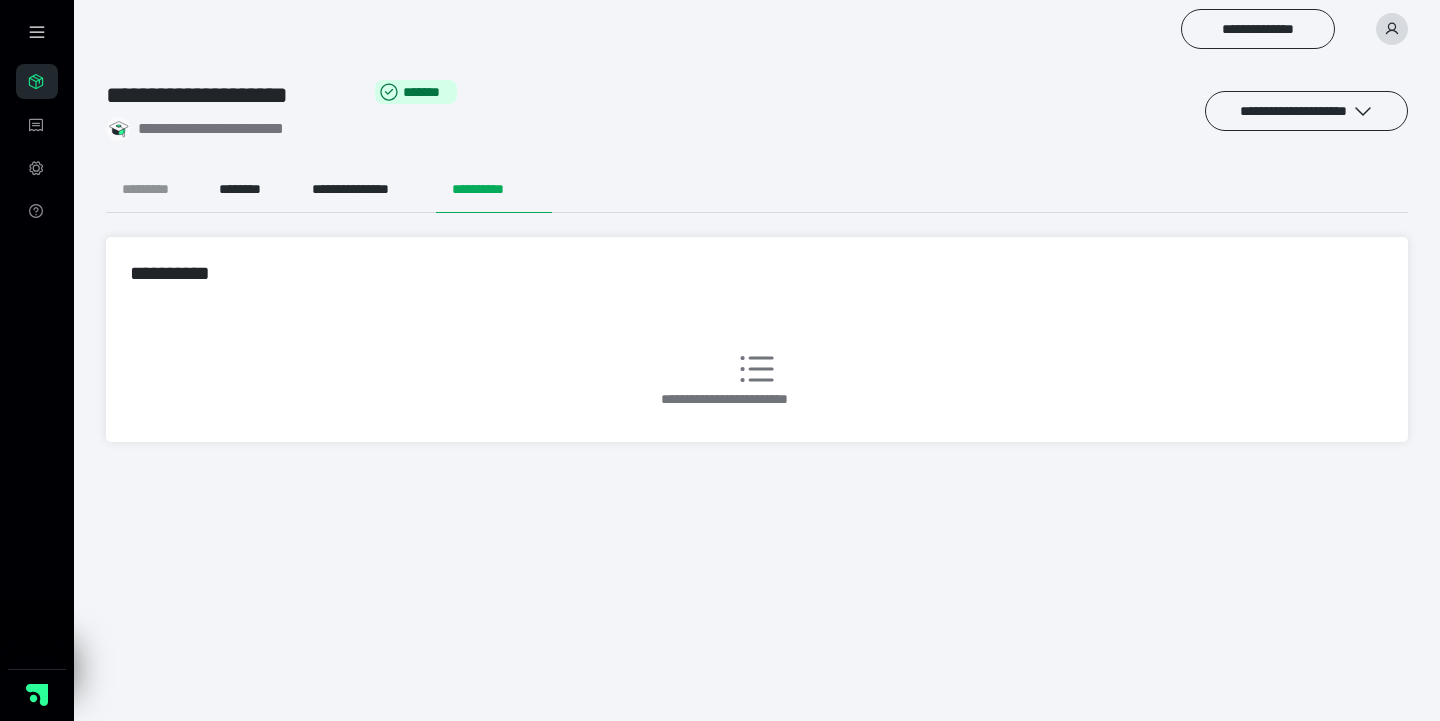 click on "*********" at bounding box center (154, 189) 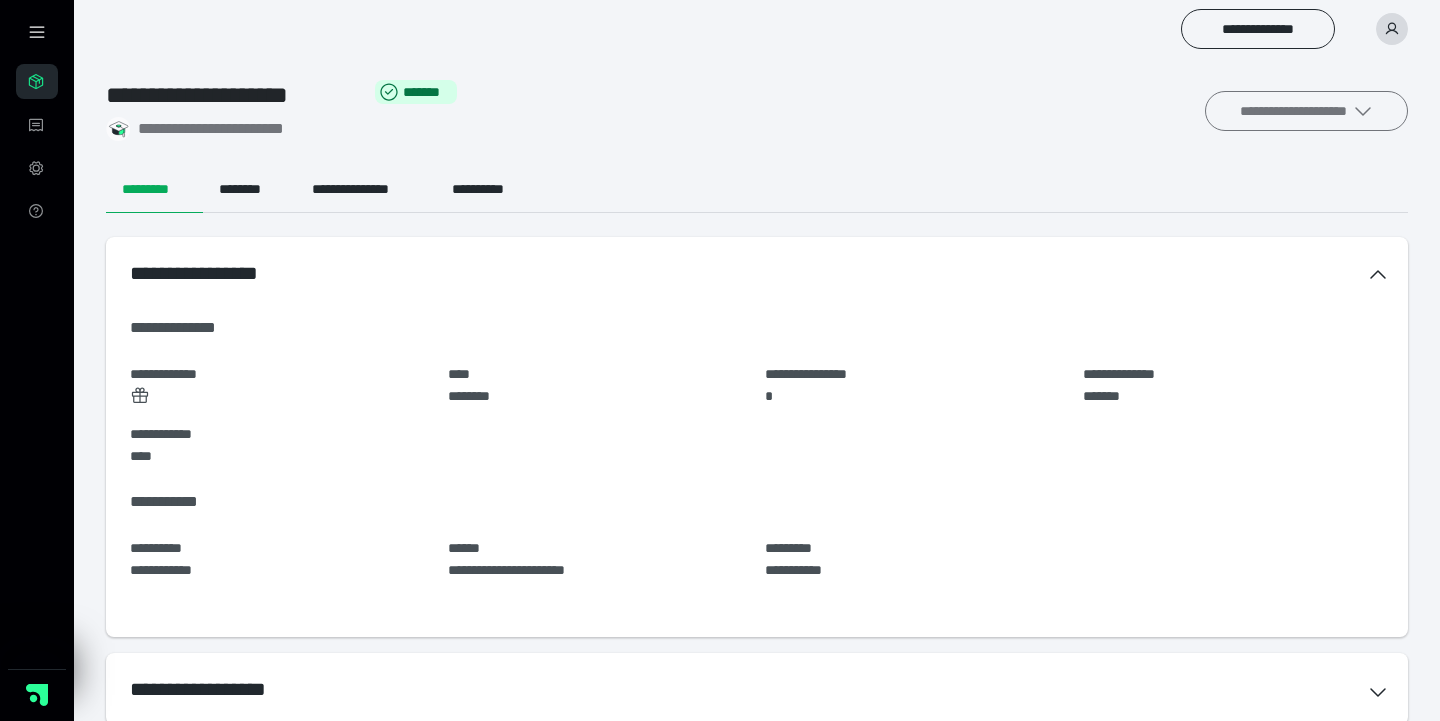 click on "**********" at bounding box center (1306, 111) 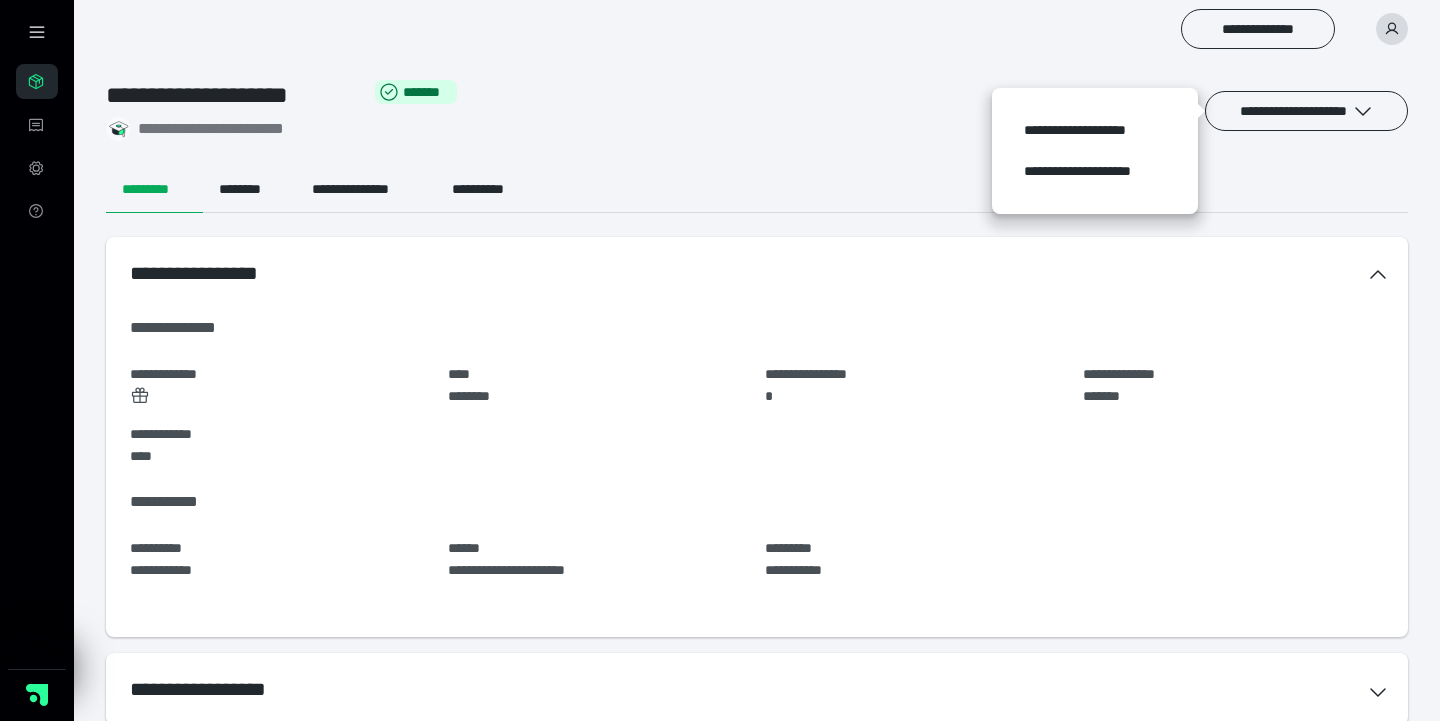 click on "**********" at bounding box center [757, 402] 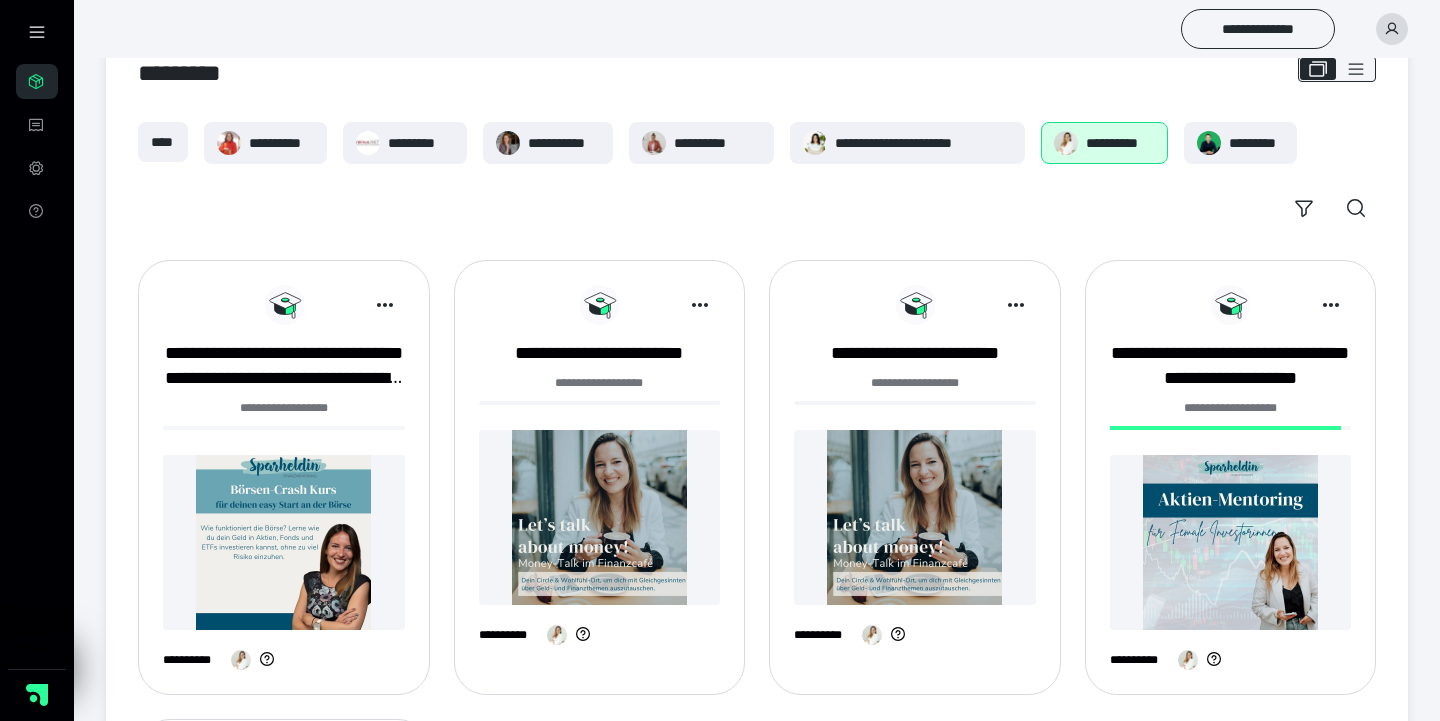 scroll, scrollTop: 0, scrollLeft: 0, axis: both 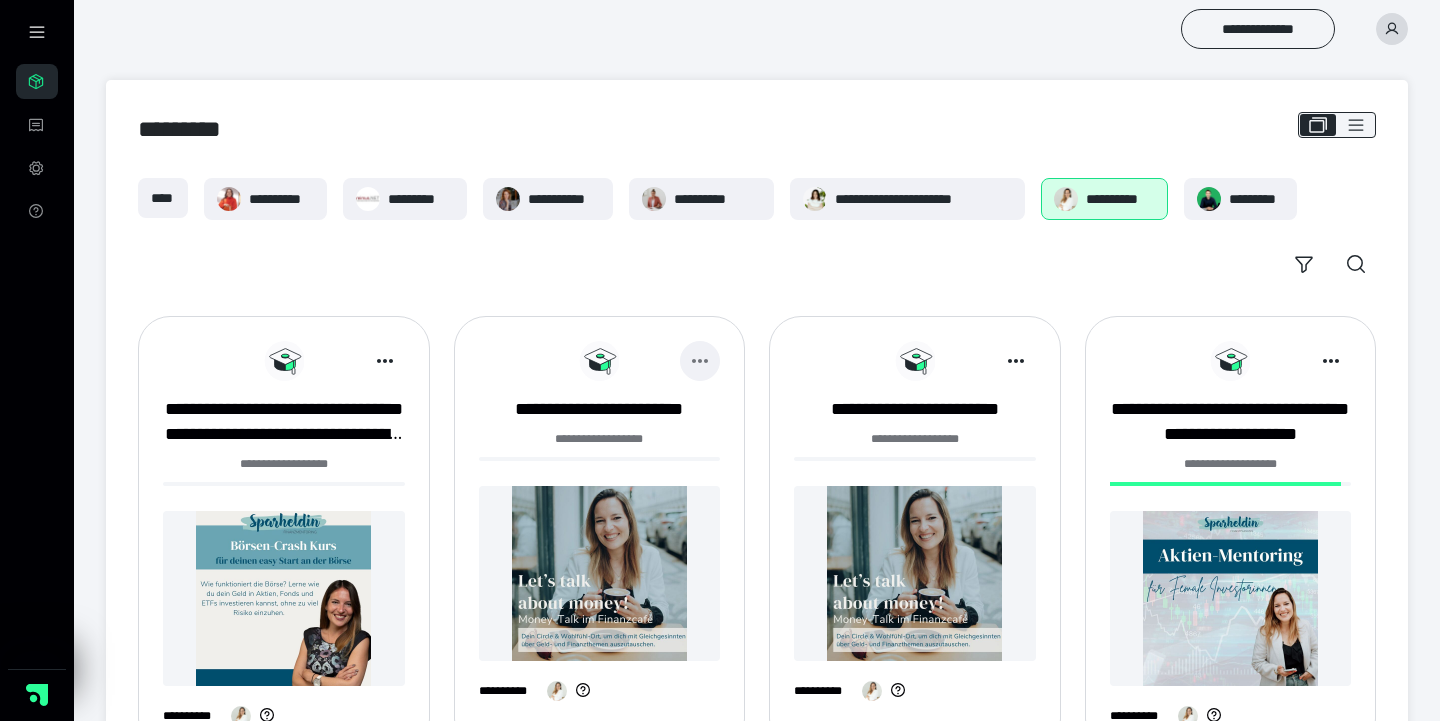 click 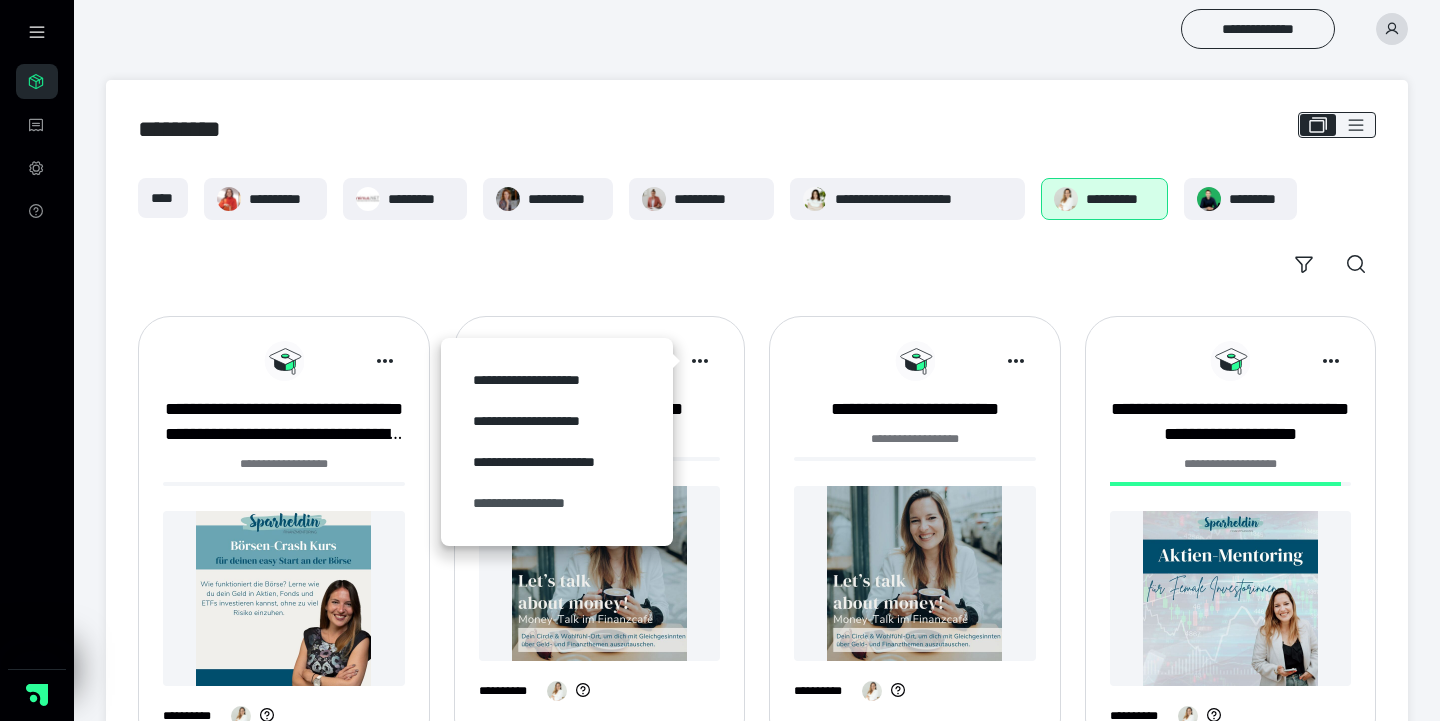 click on "**********" at bounding box center (557, 503) 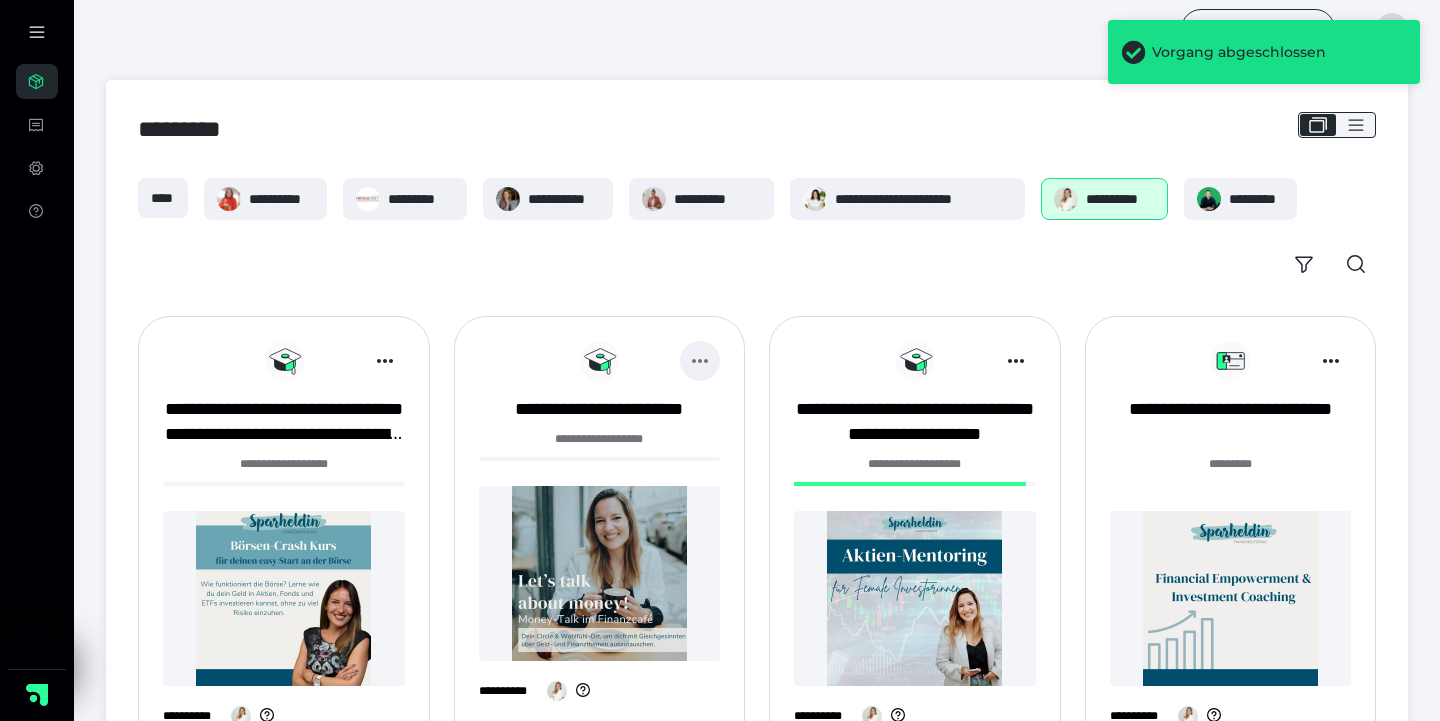 click 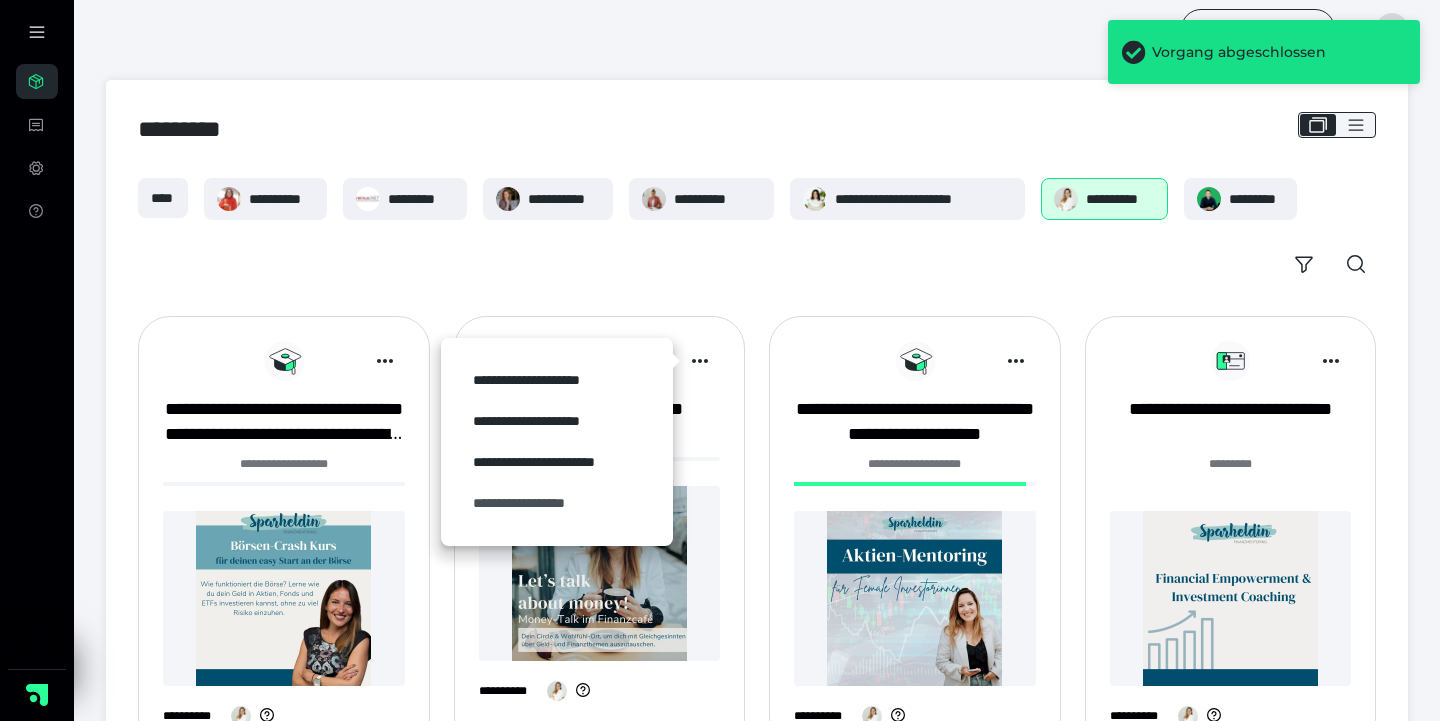 click on "**********" at bounding box center [557, 503] 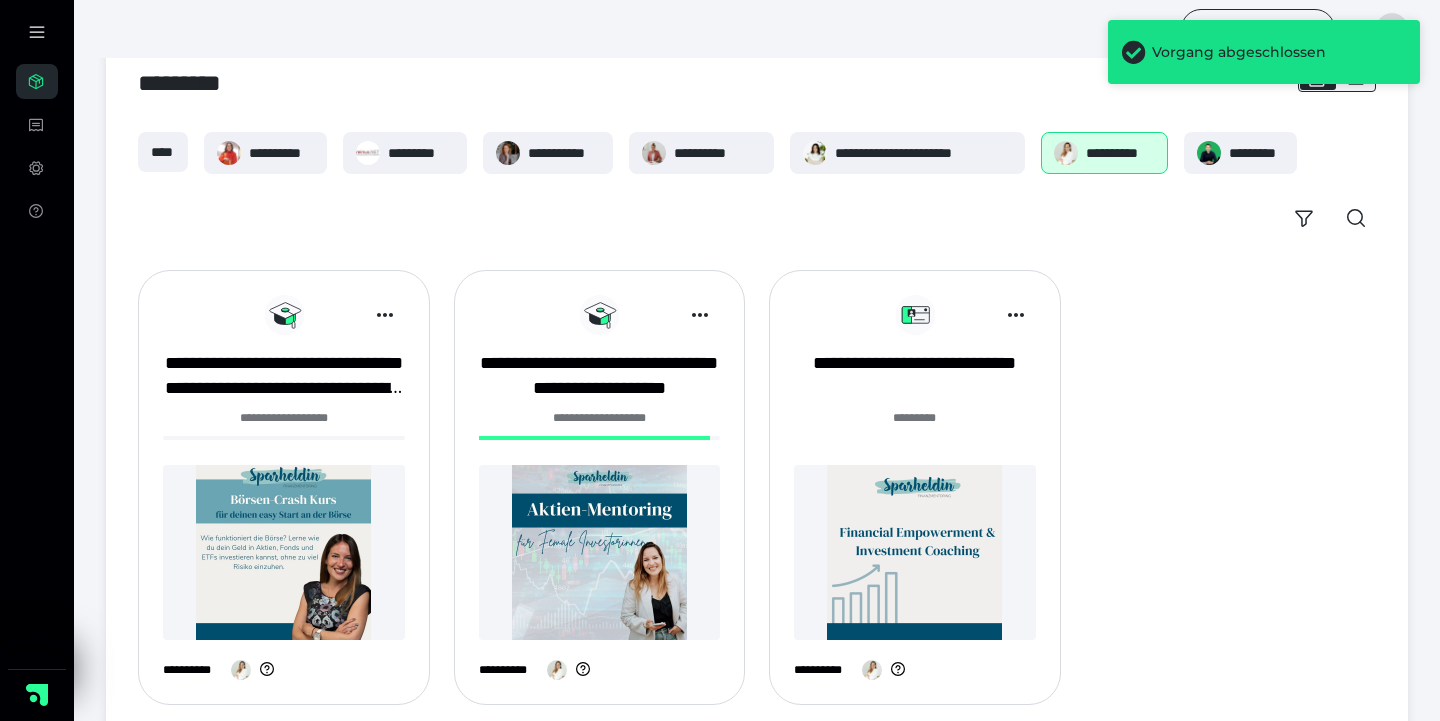 scroll, scrollTop: 25, scrollLeft: 0, axis: vertical 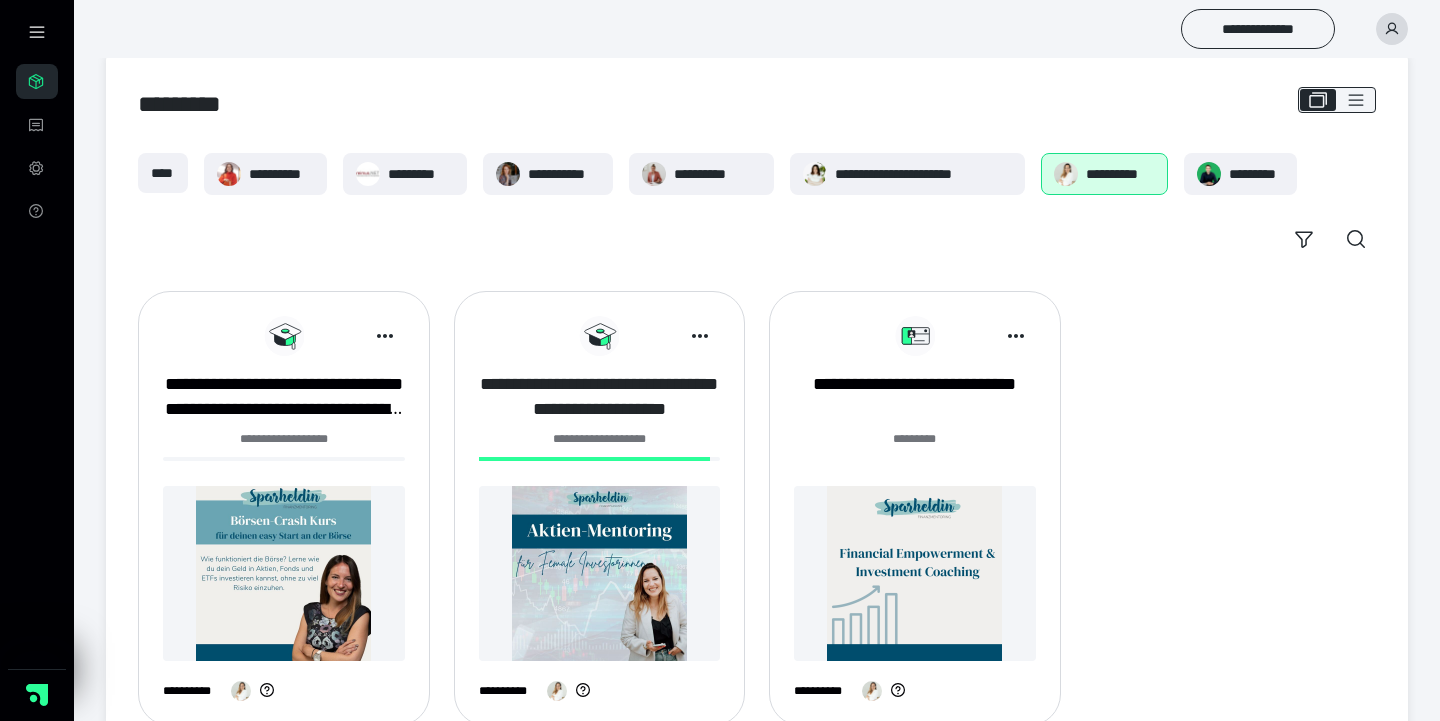 click on "**********" at bounding box center (600, 397) 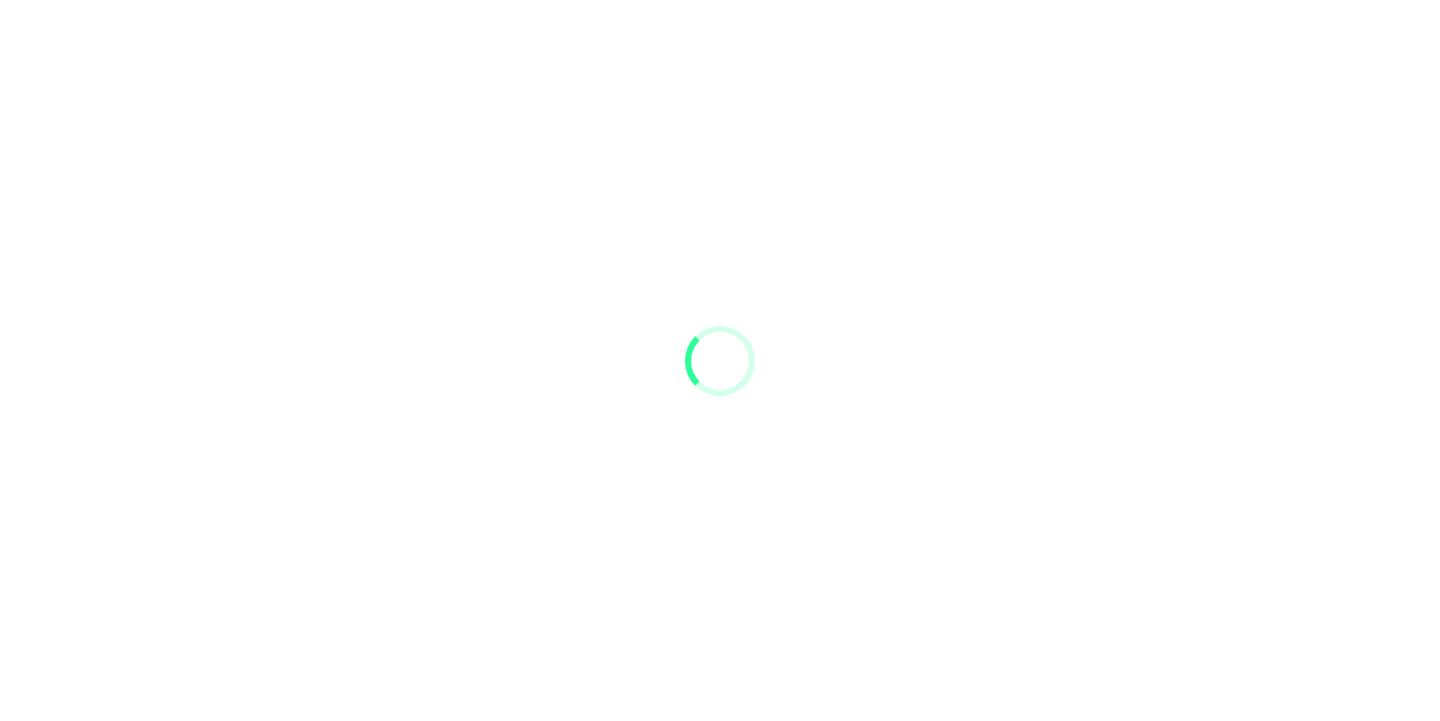 scroll, scrollTop: 0, scrollLeft: 0, axis: both 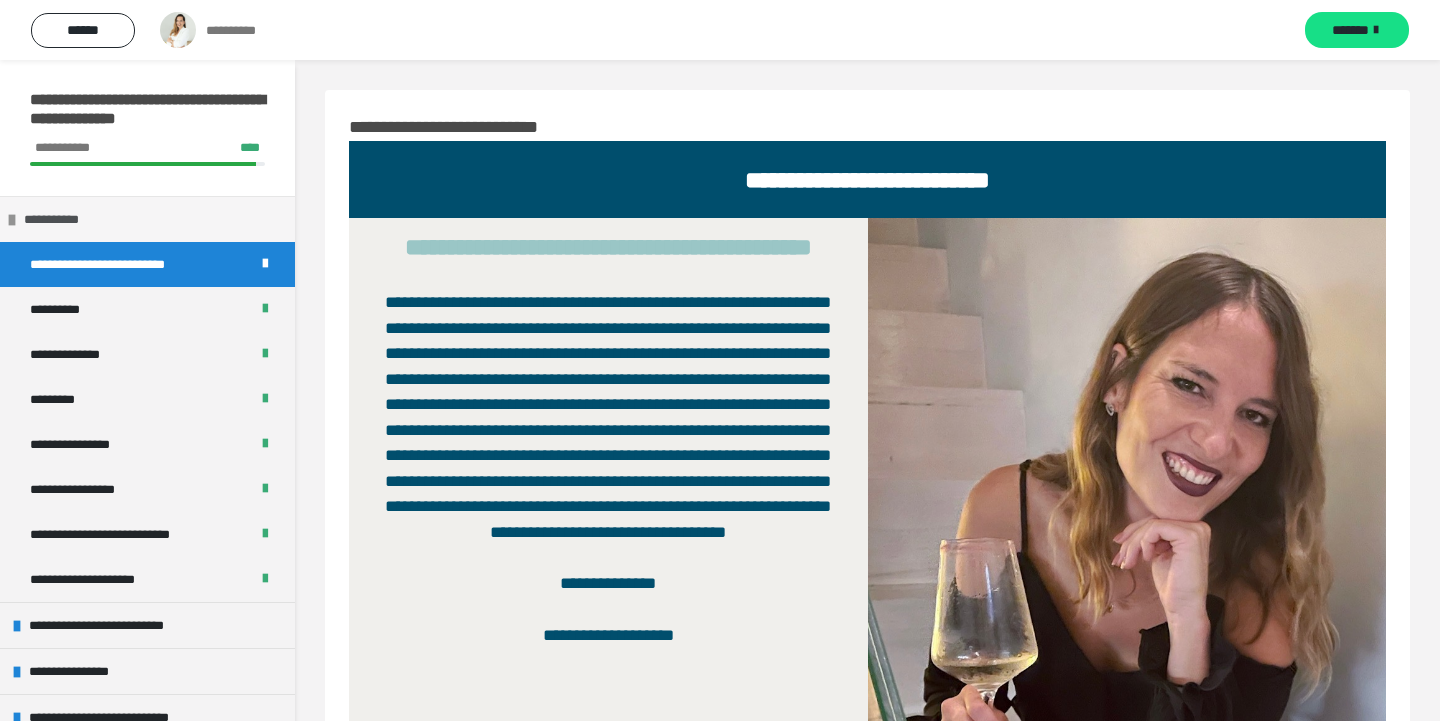 click at bounding box center (12, 220) 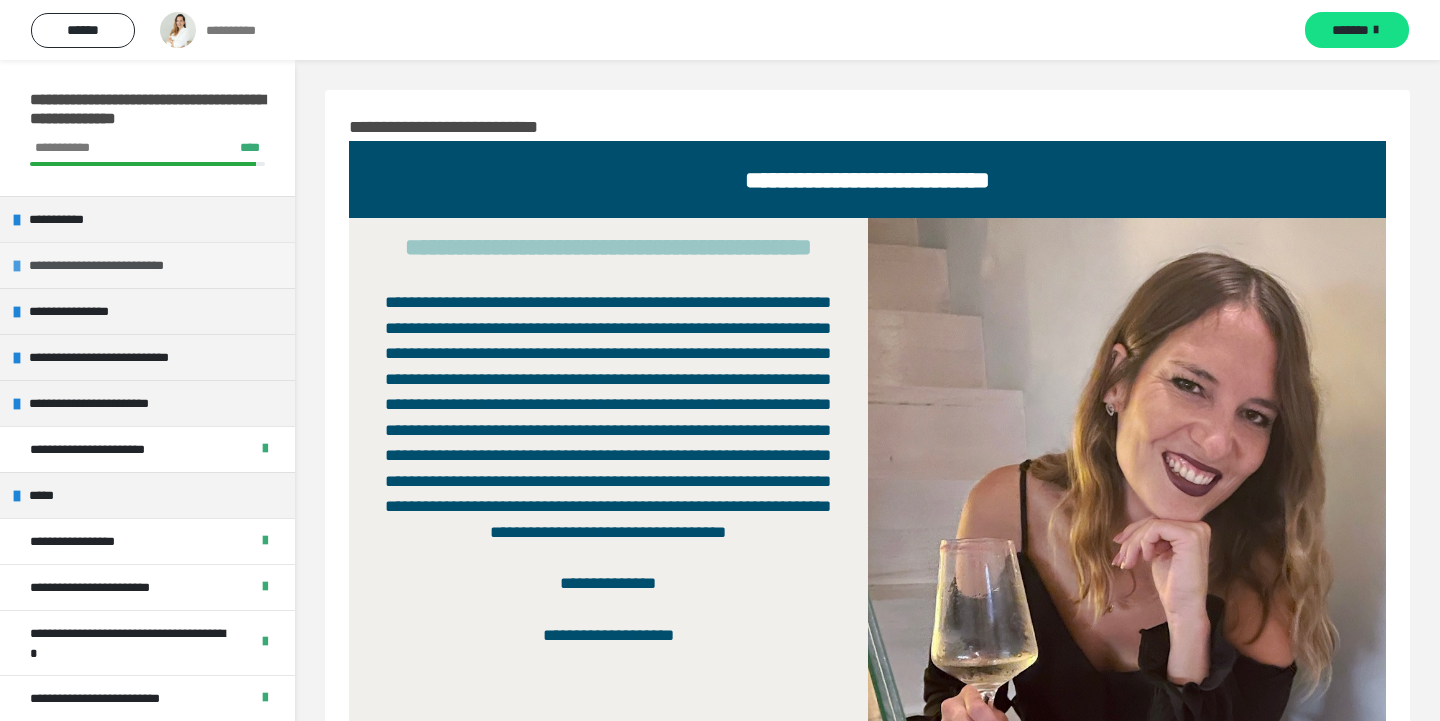 click at bounding box center (17, 266) 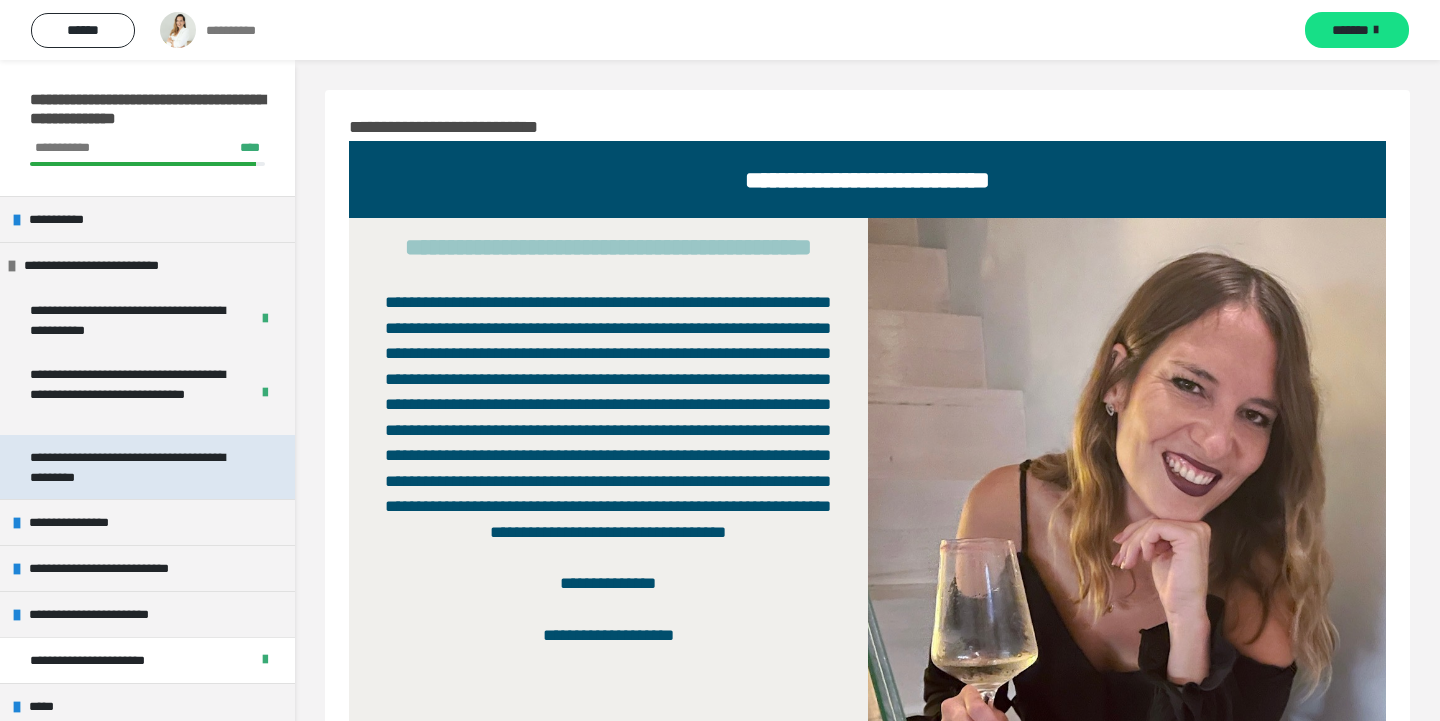 click on "**********" at bounding box center (139, 467) 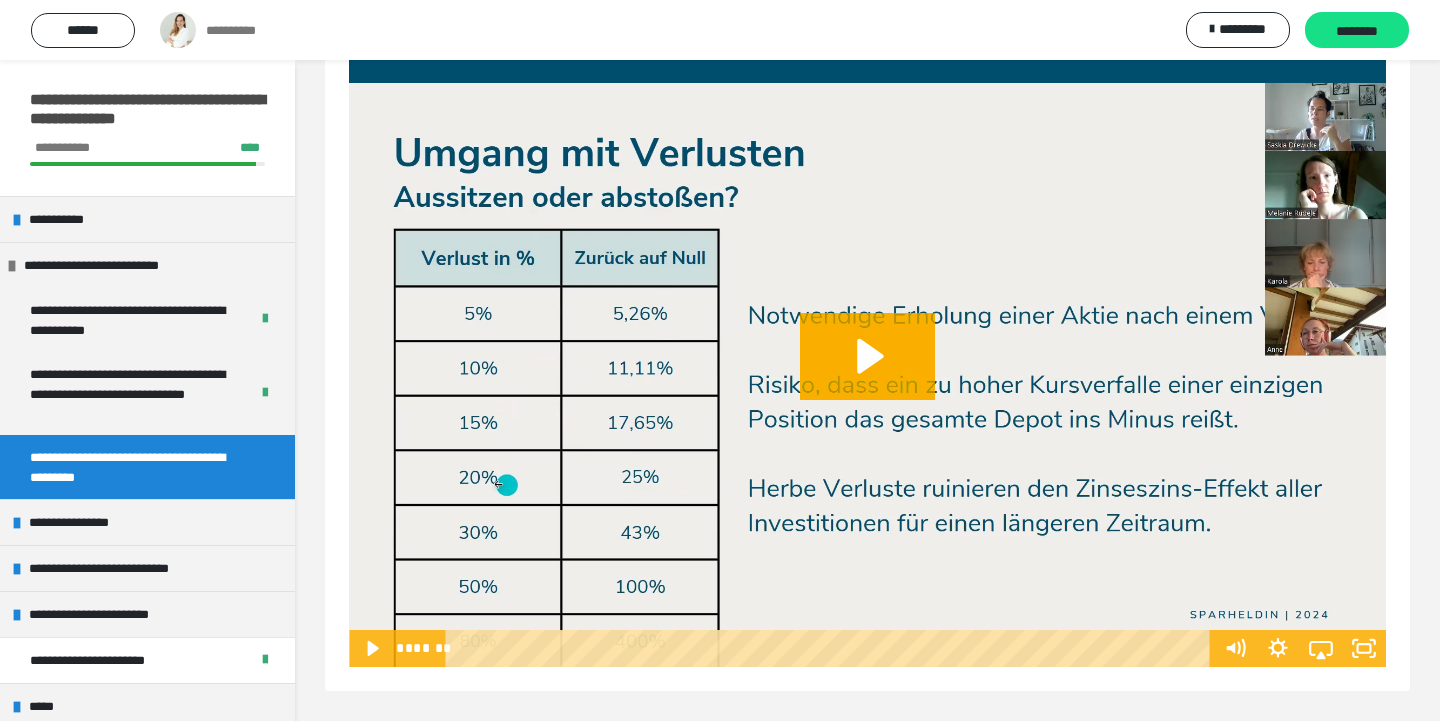 scroll, scrollTop: 135, scrollLeft: 0, axis: vertical 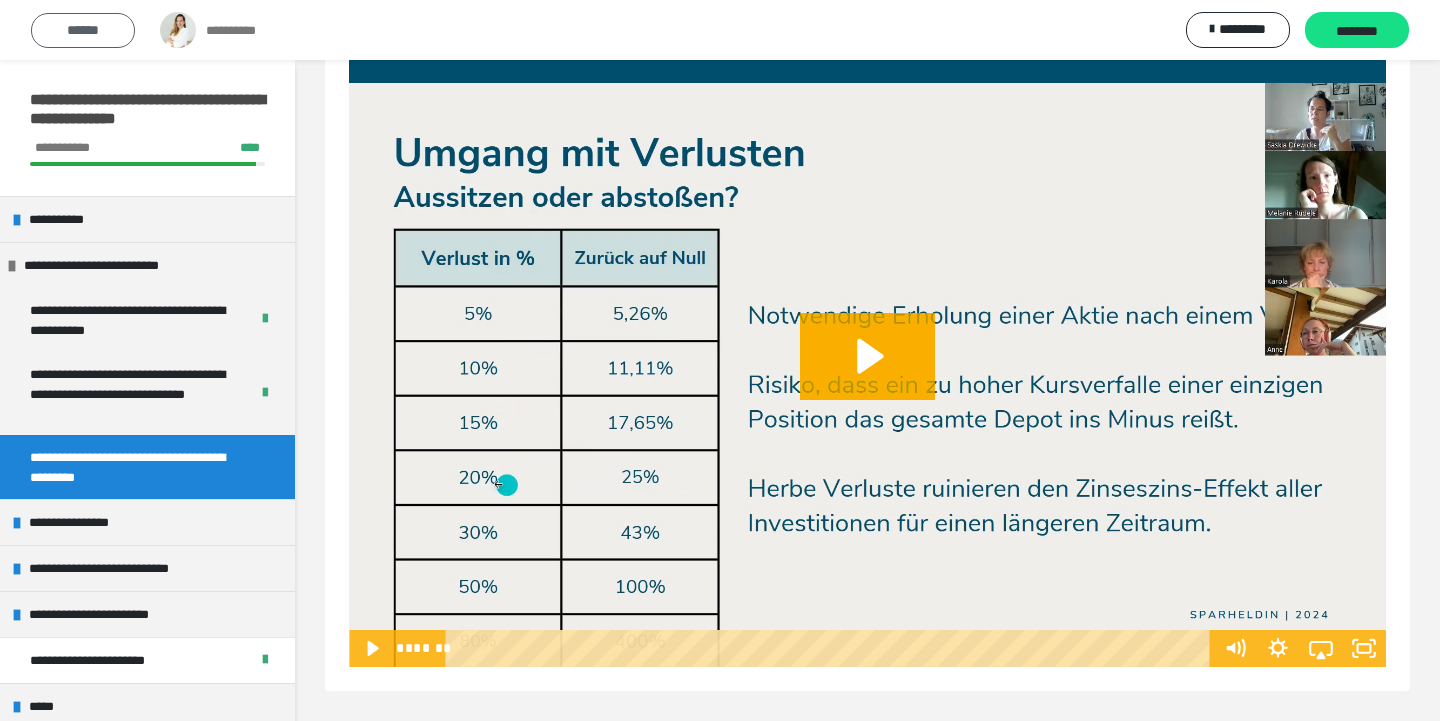 click on "******" at bounding box center [83, 30] 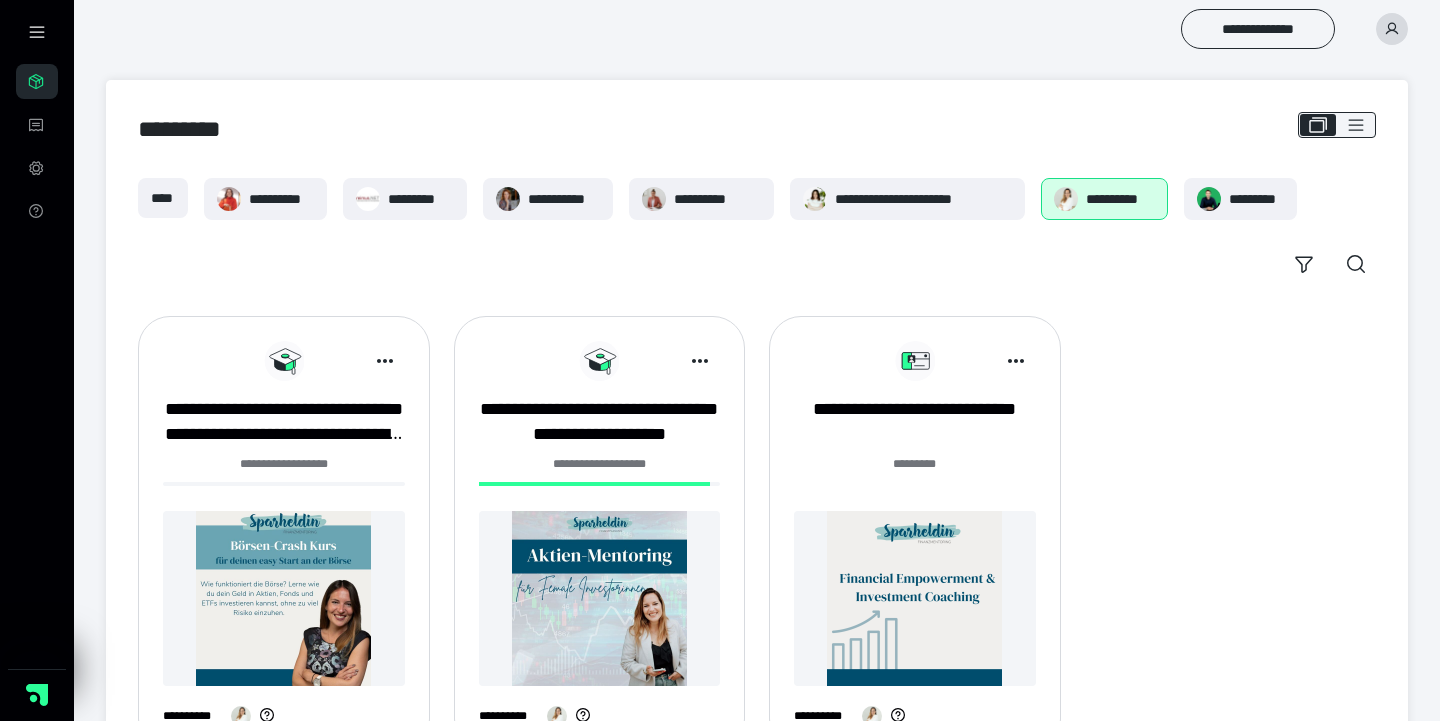 scroll, scrollTop: 25, scrollLeft: 0, axis: vertical 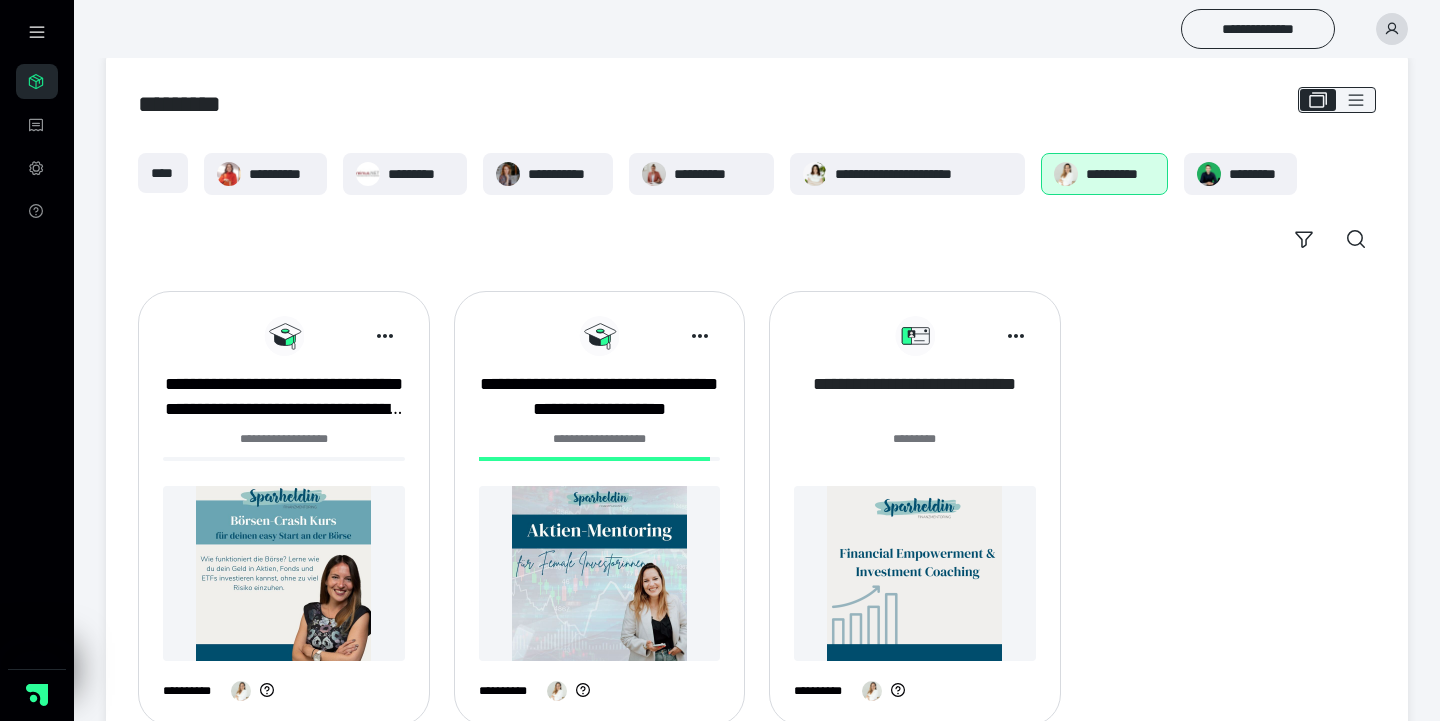 click on "**********" at bounding box center [915, 397] 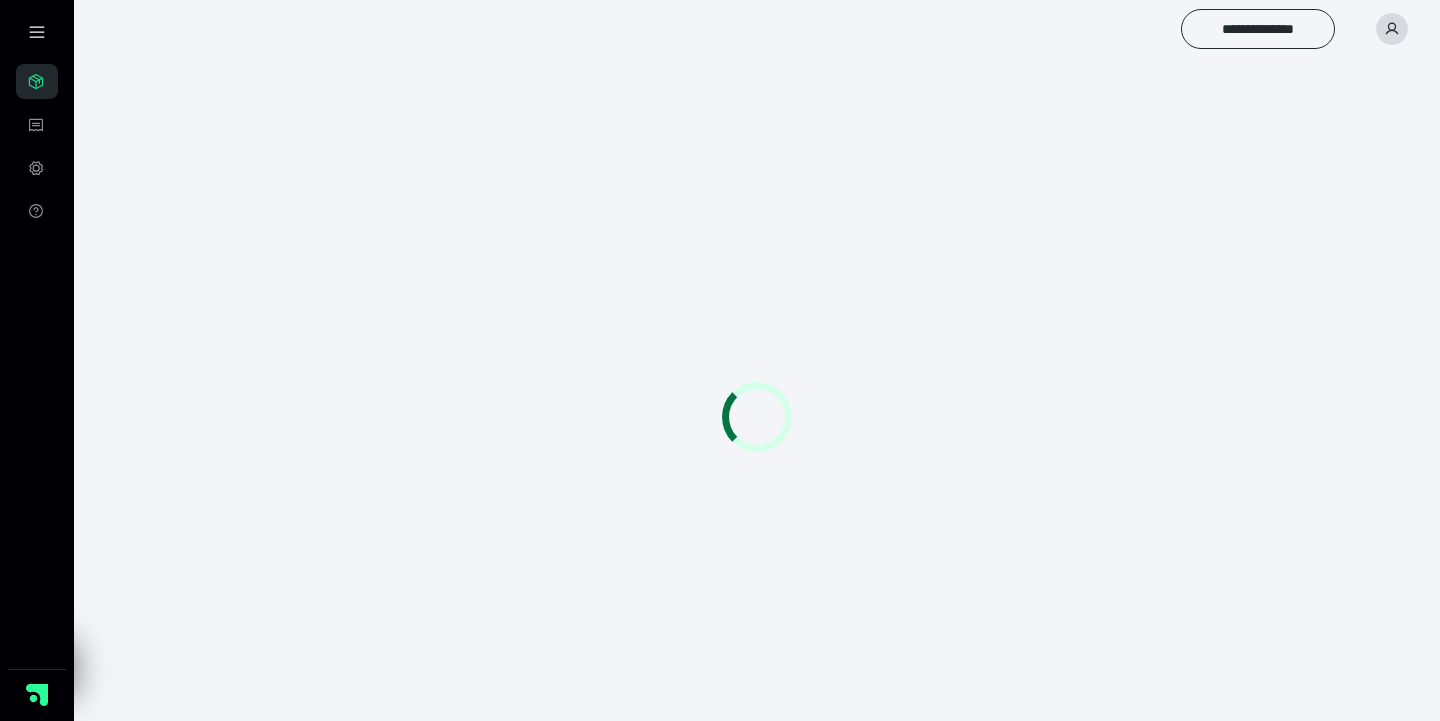 scroll, scrollTop: 0, scrollLeft: 0, axis: both 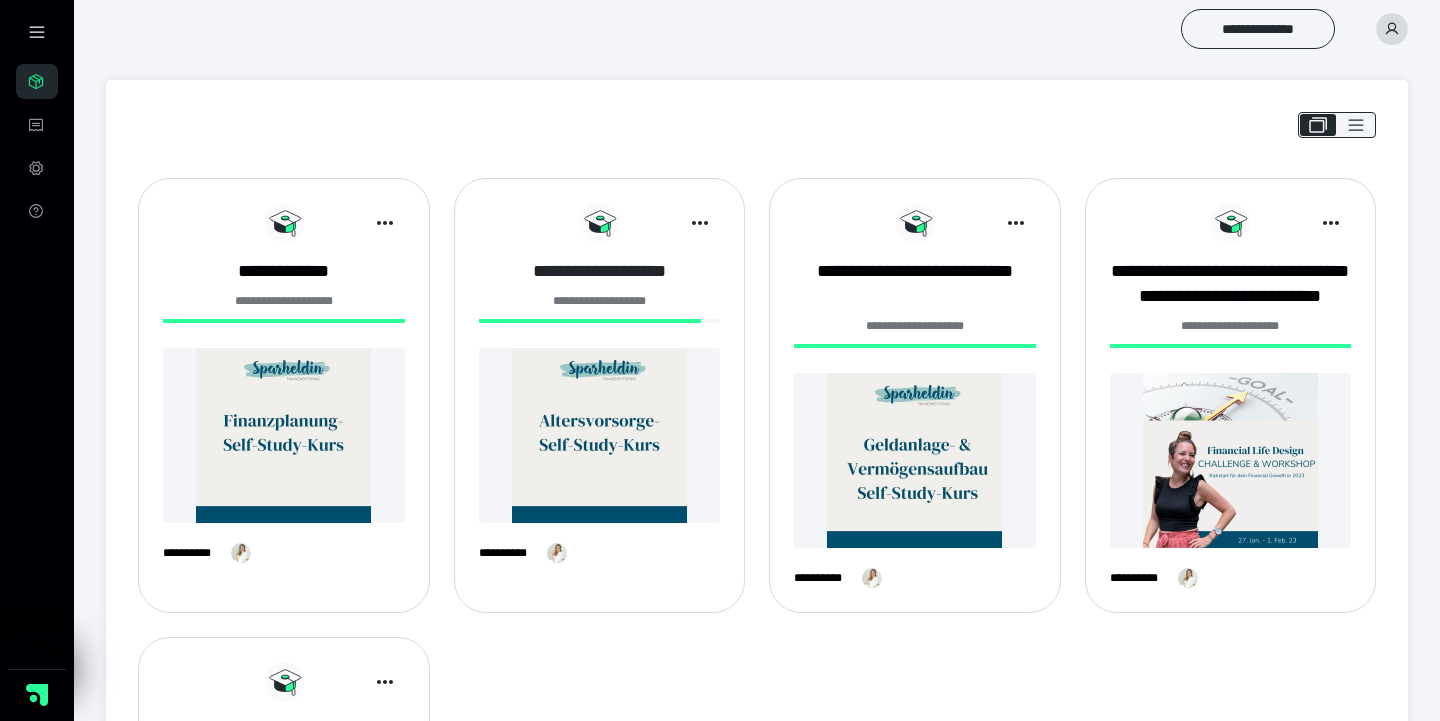 click on "**********" at bounding box center [600, 271] 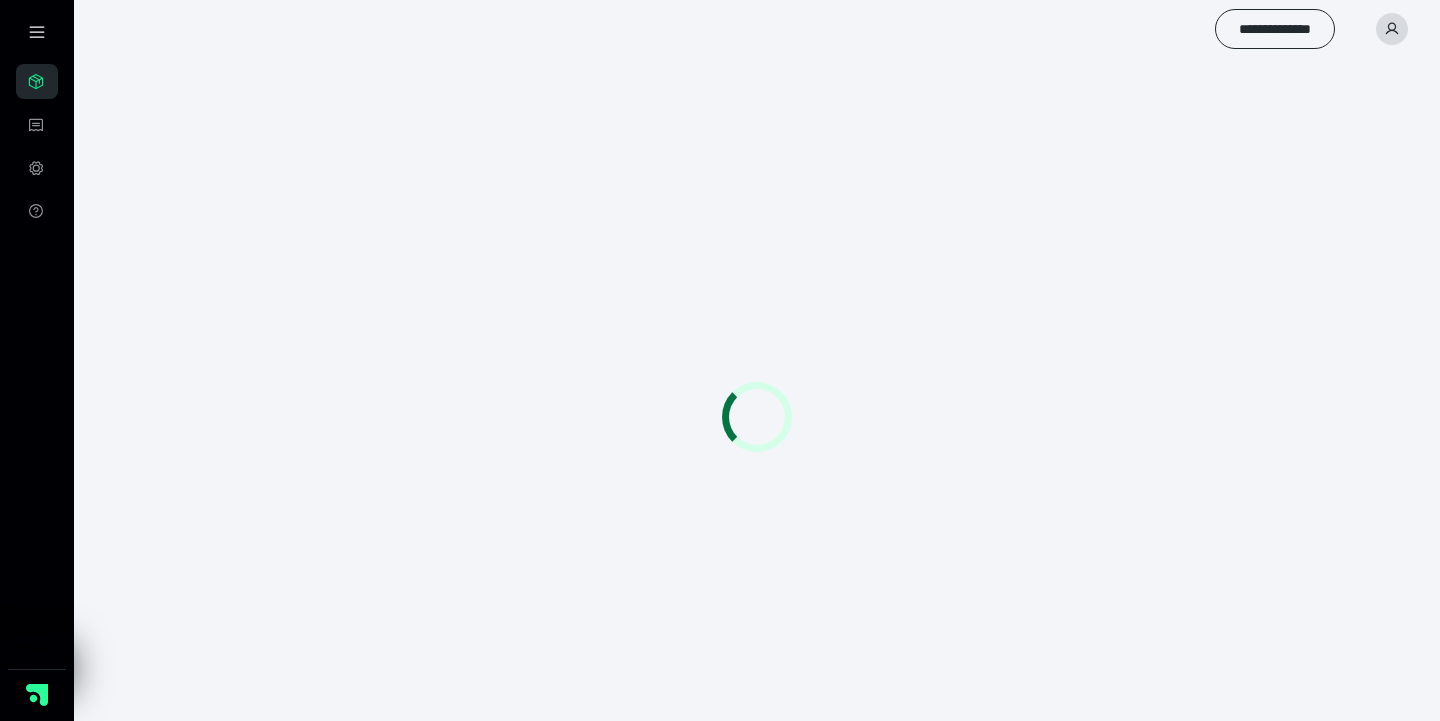 scroll, scrollTop: 0, scrollLeft: 0, axis: both 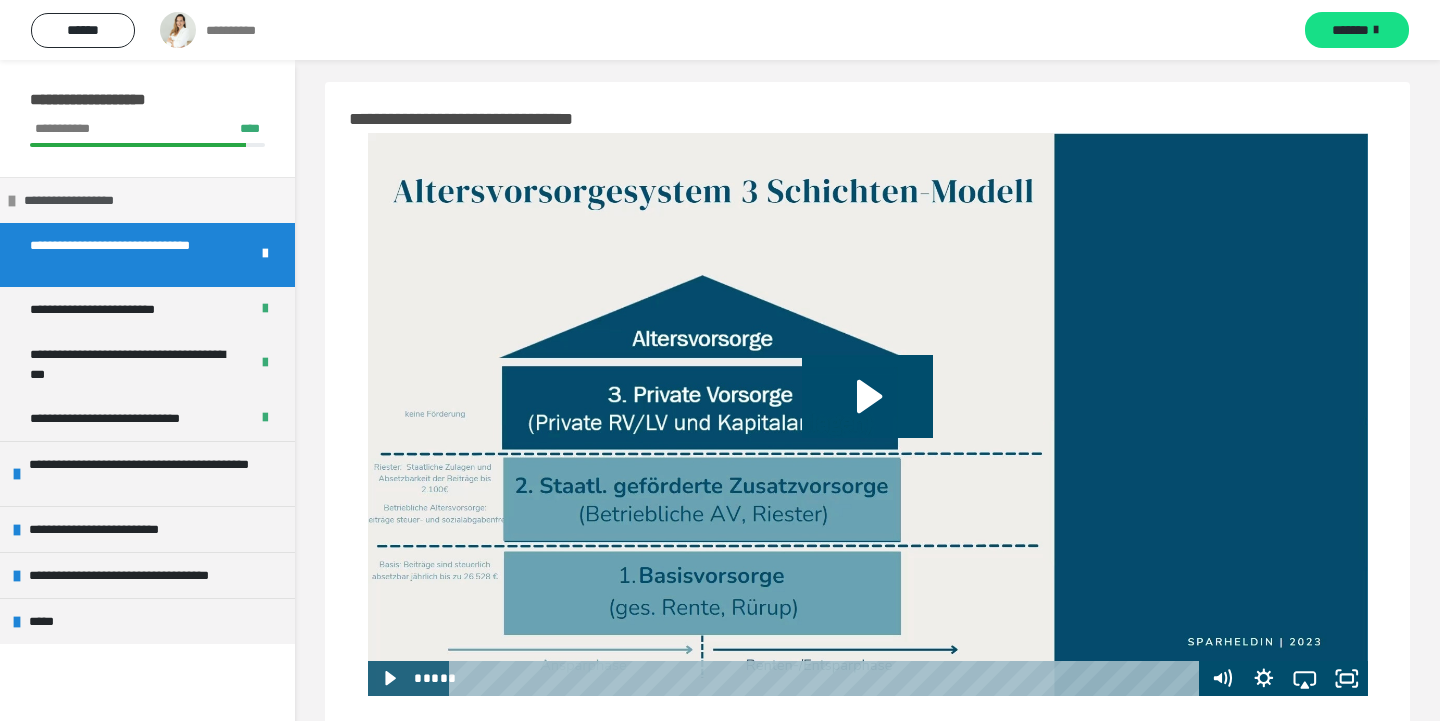 click at bounding box center [12, 201] 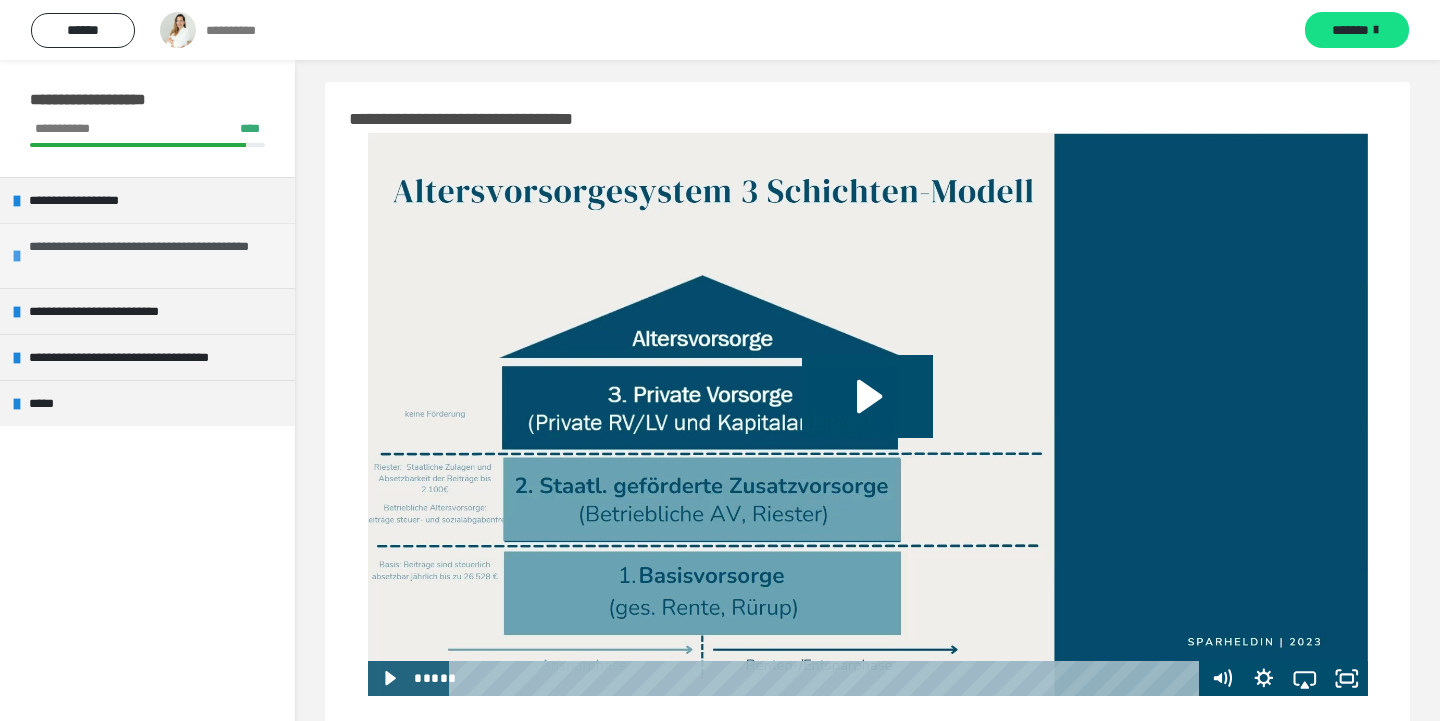click at bounding box center (17, 256) 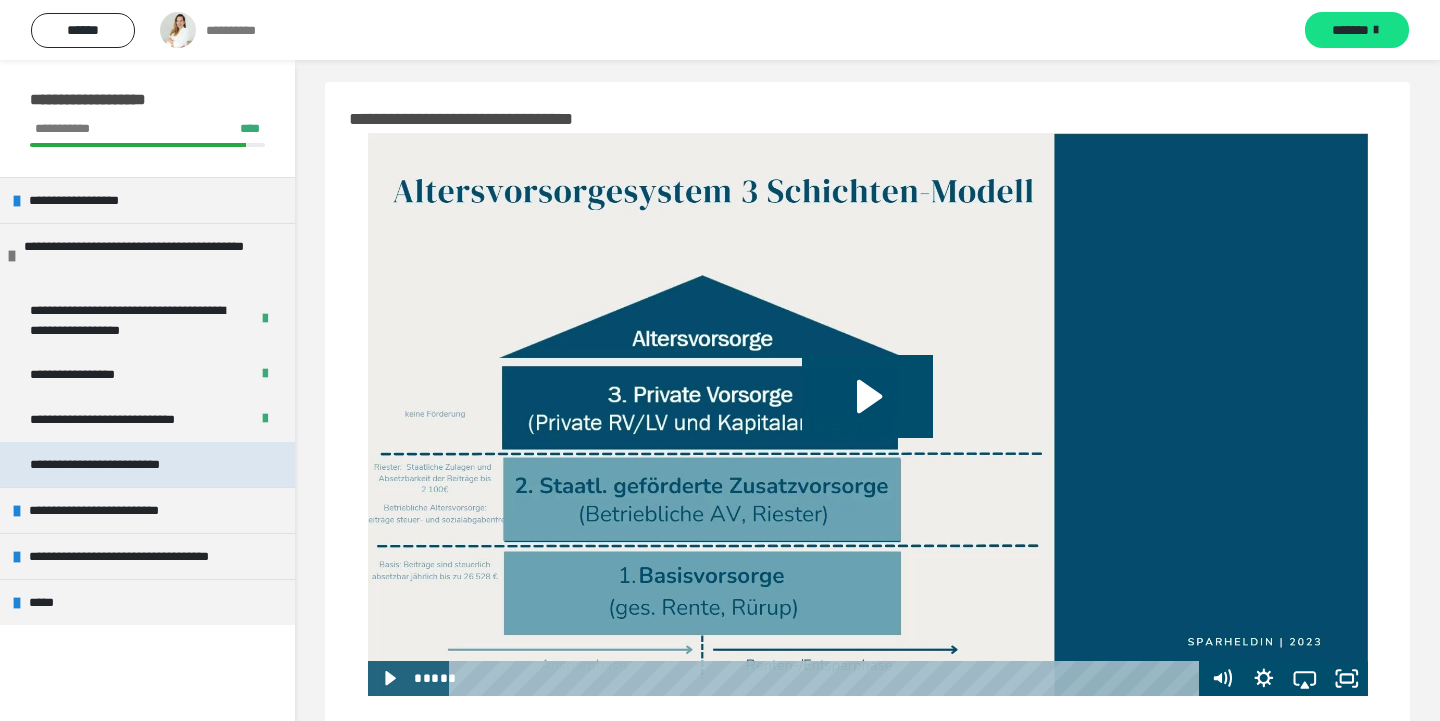 click on "**********" at bounding box center (116, 464) 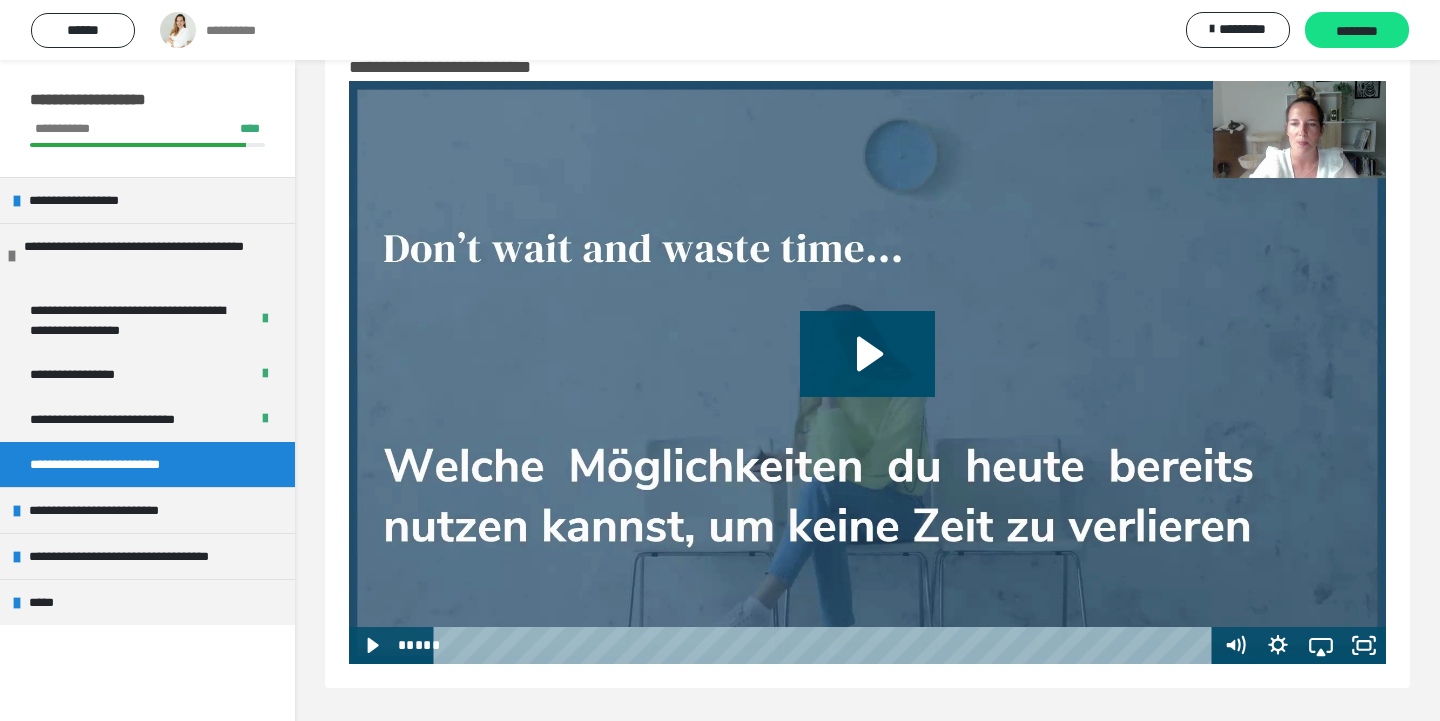 scroll, scrollTop: 60, scrollLeft: 0, axis: vertical 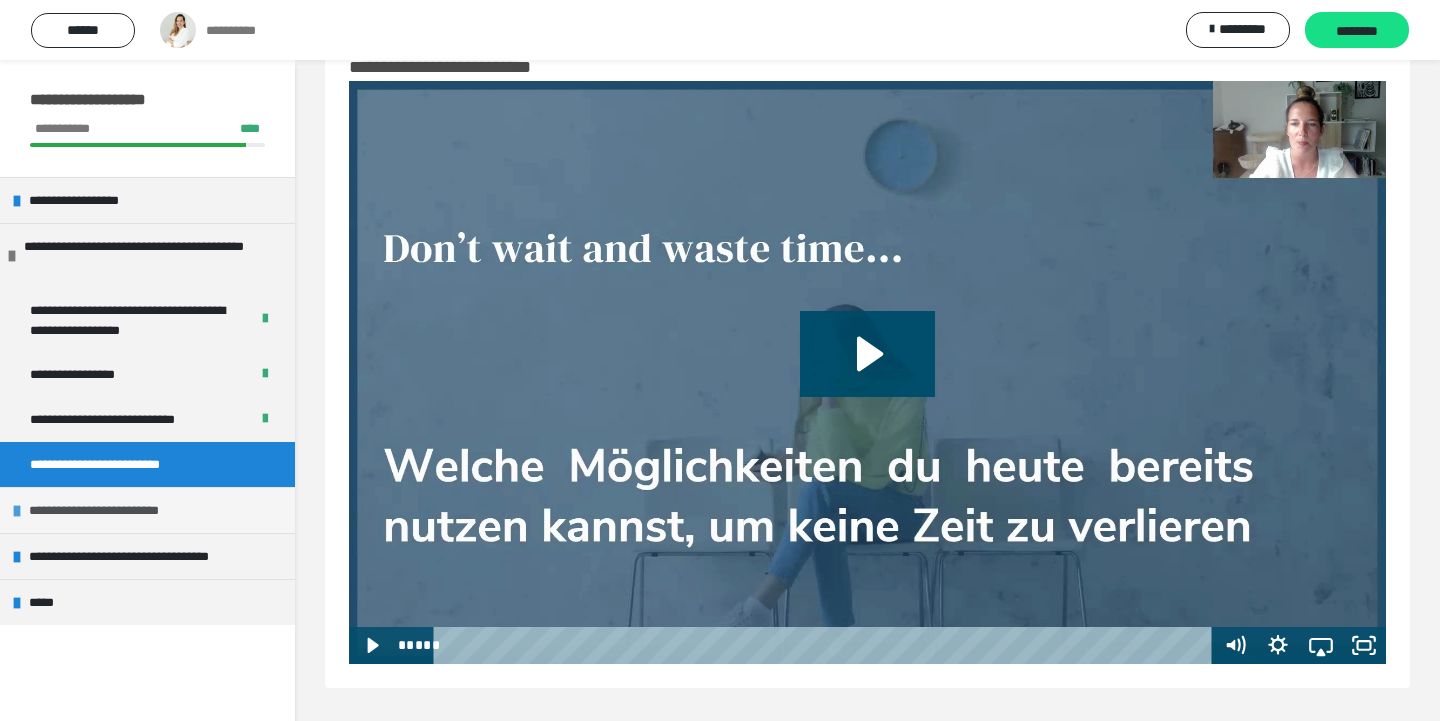 click at bounding box center (17, 511) 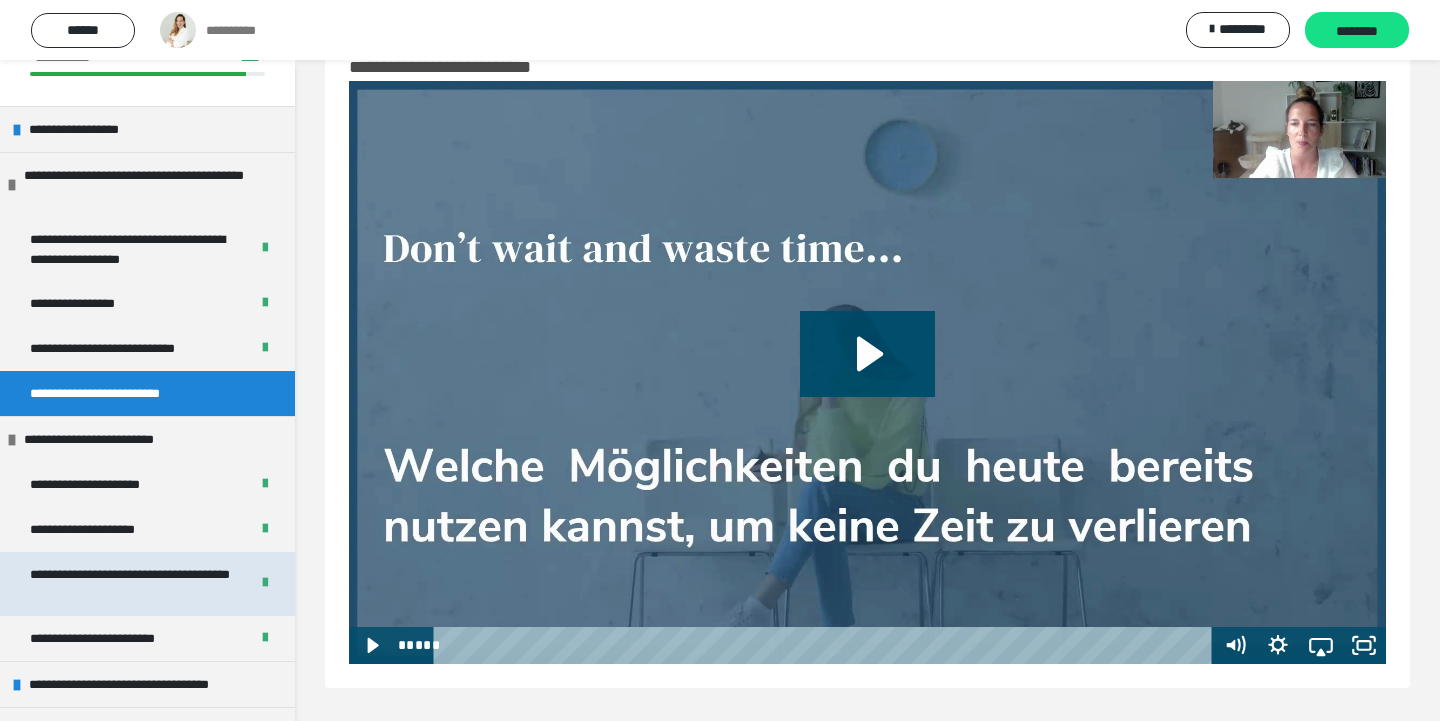 scroll, scrollTop: 66, scrollLeft: 0, axis: vertical 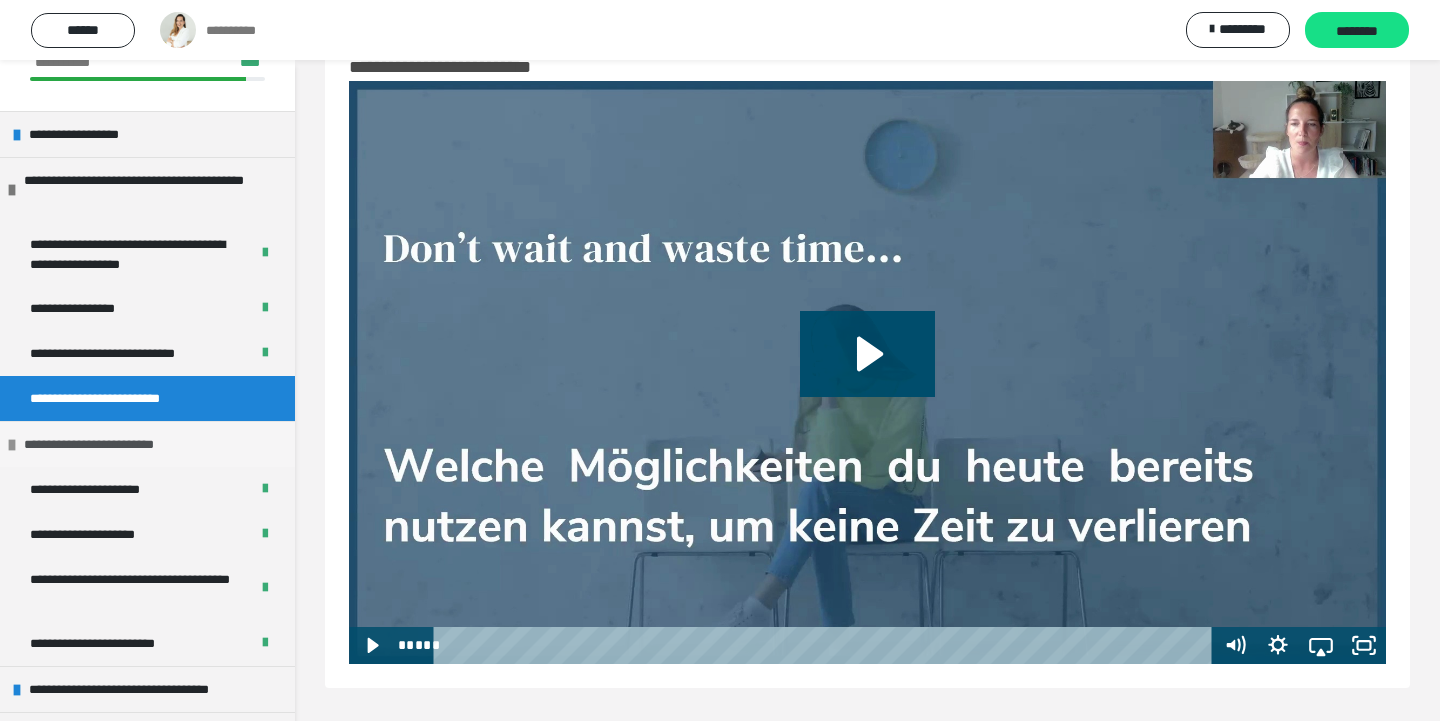 click at bounding box center (12, 445) 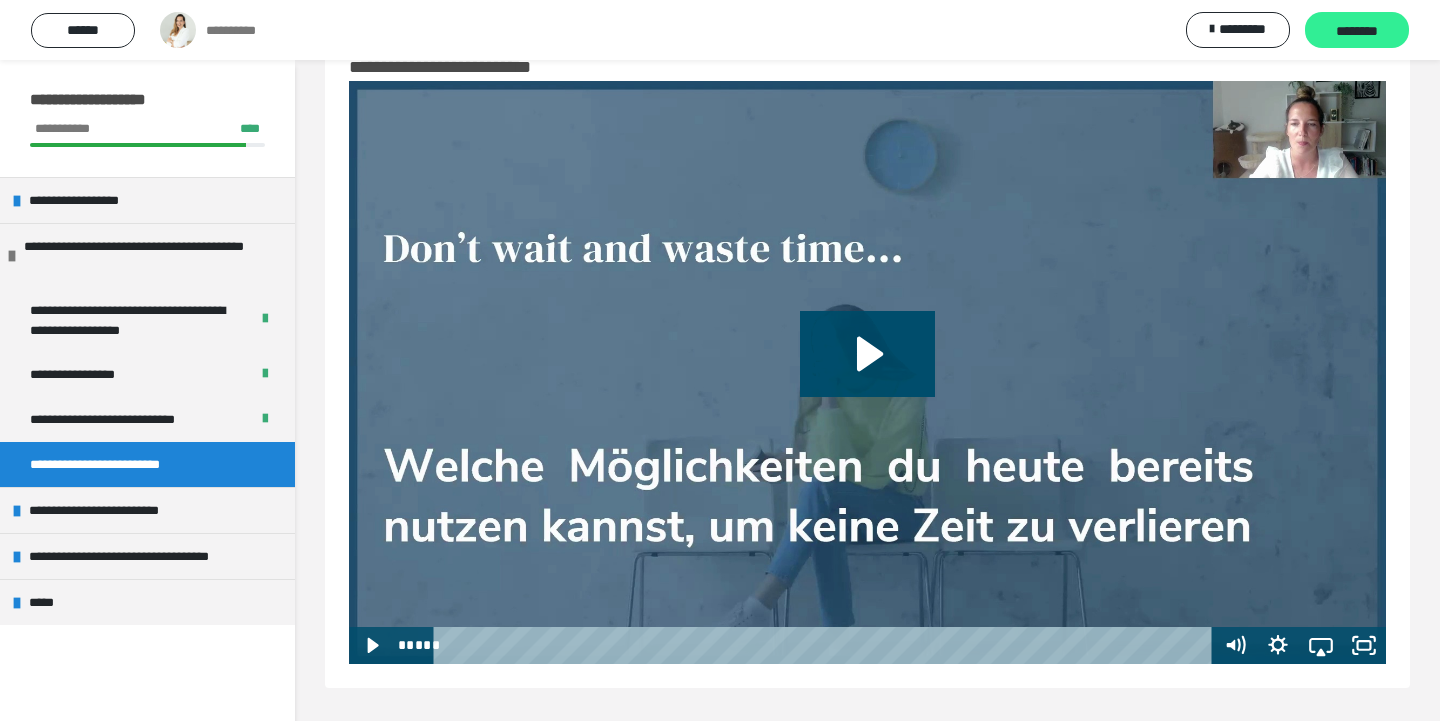 click on "********" at bounding box center [1357, 31] 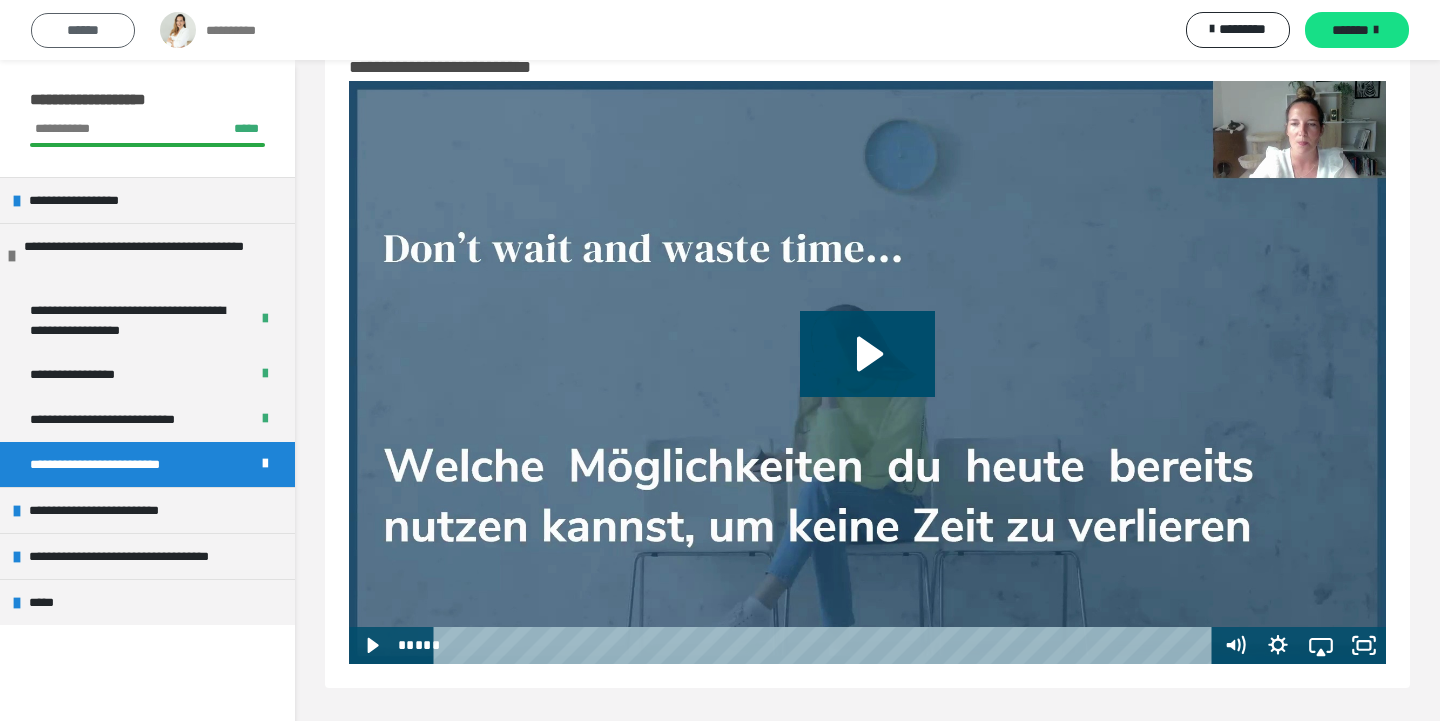 click on "******" at bounding box center [83, 30] 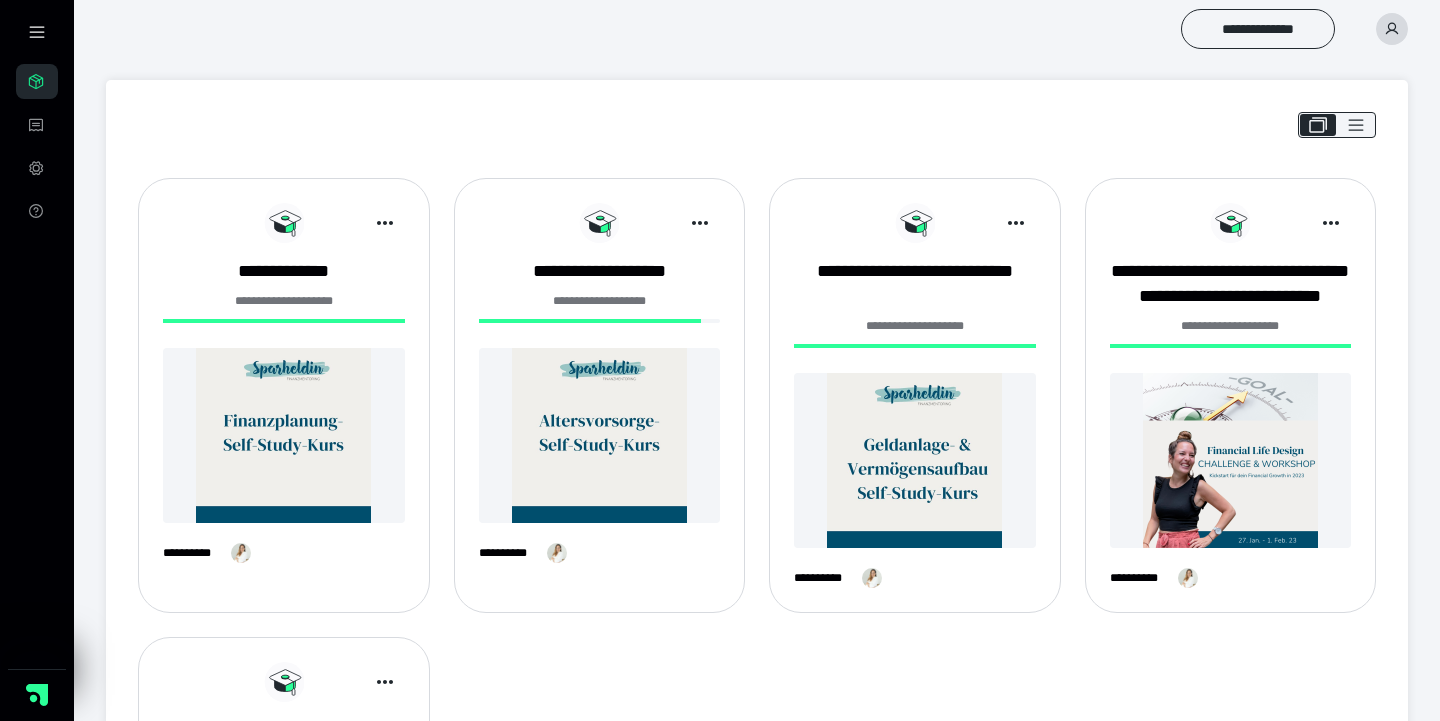scroll, scrollTop: 0, scrollLeft: 0, axis: both 